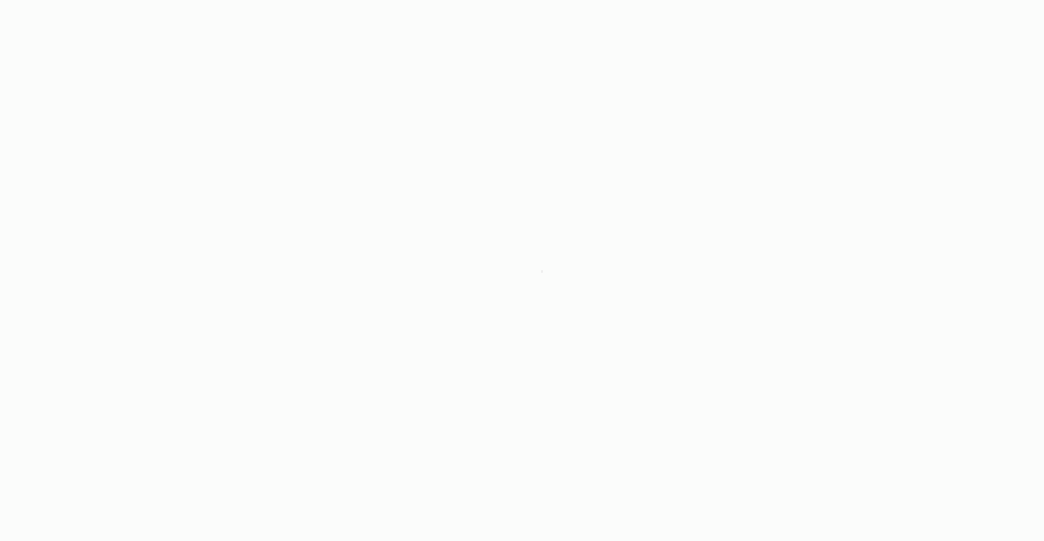scroll, scrollTop: 0, scrollLeft: 0, axis: both 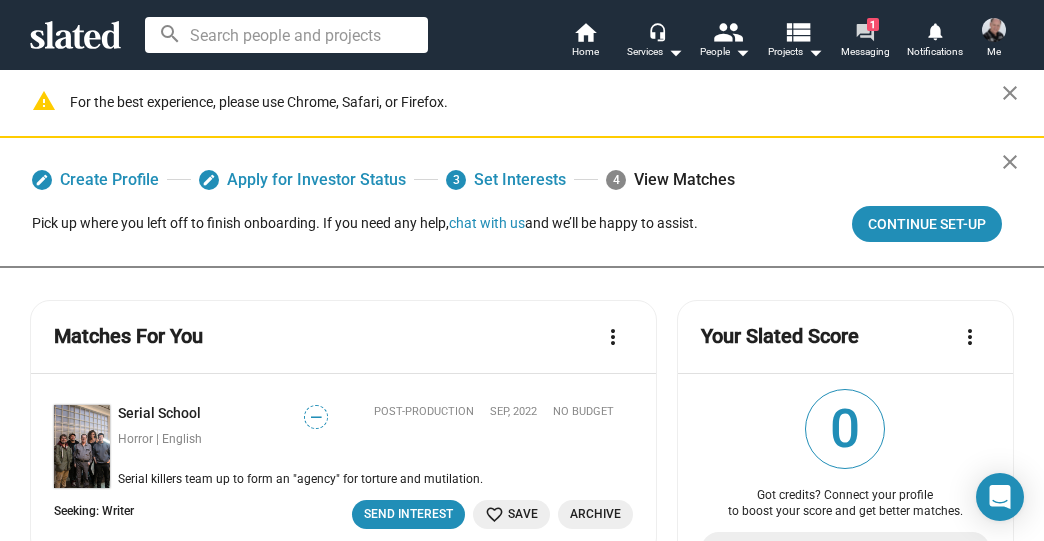 click on "forum" at bounding box center [864, 31] 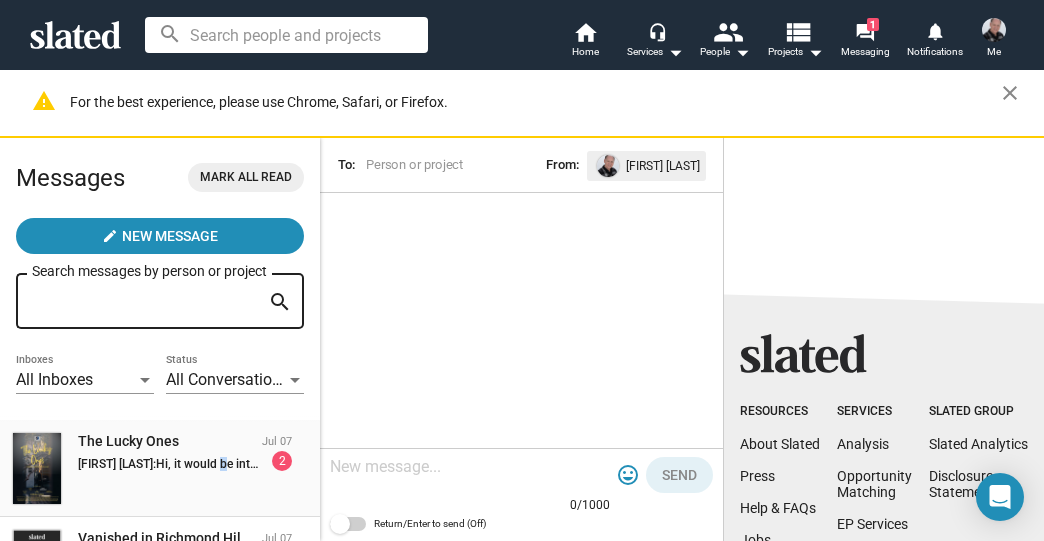 click on "Hi, it would be interesting to see what brand ideas you have in mind, I'm best available during the weekday mornings by phone Mondays and Wednesdays preferred." at bounding box center (591, 464) 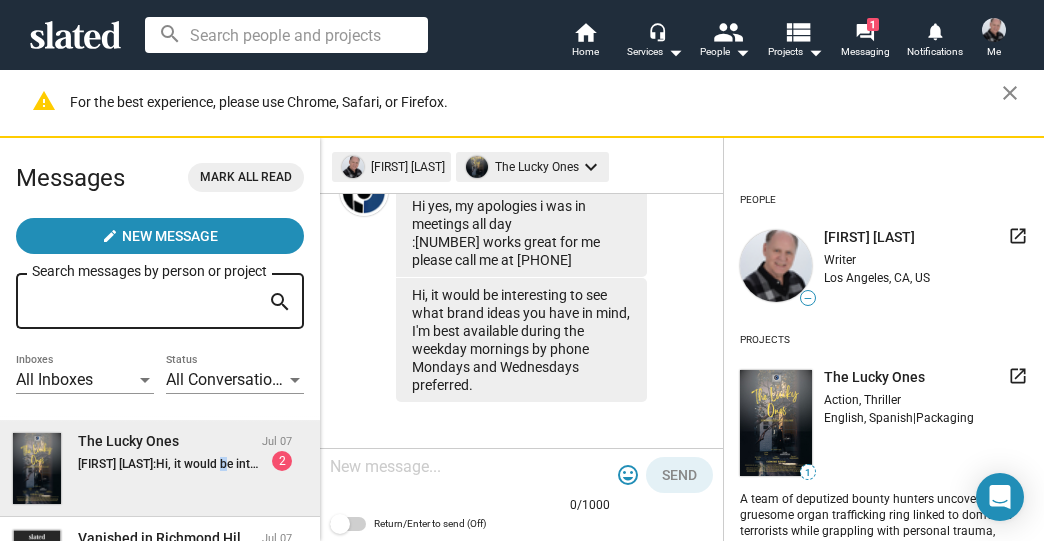 scroll, scrollTop: 1069, scrollLeft: 0, axis: vertical 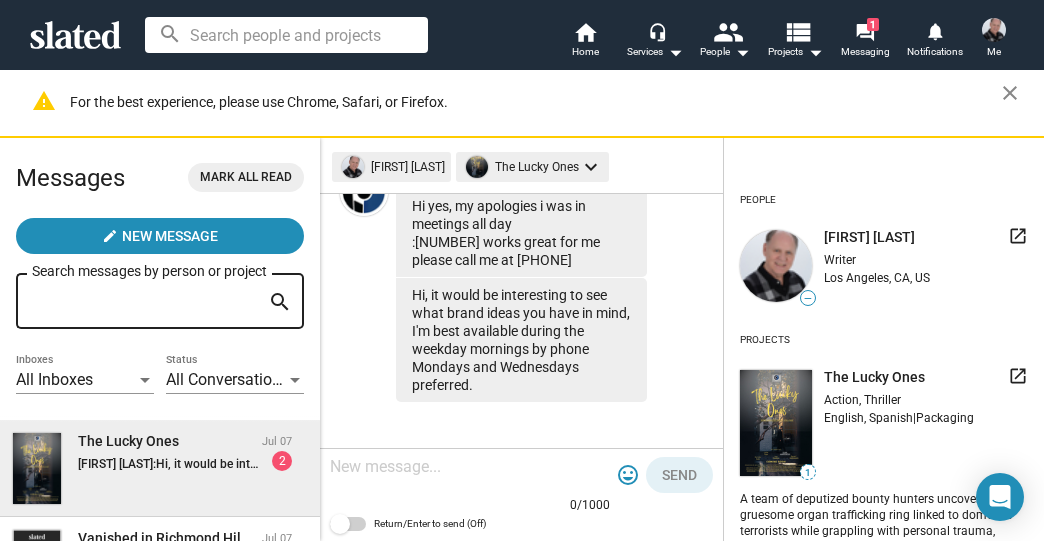 click at bounding box center [470, 467] 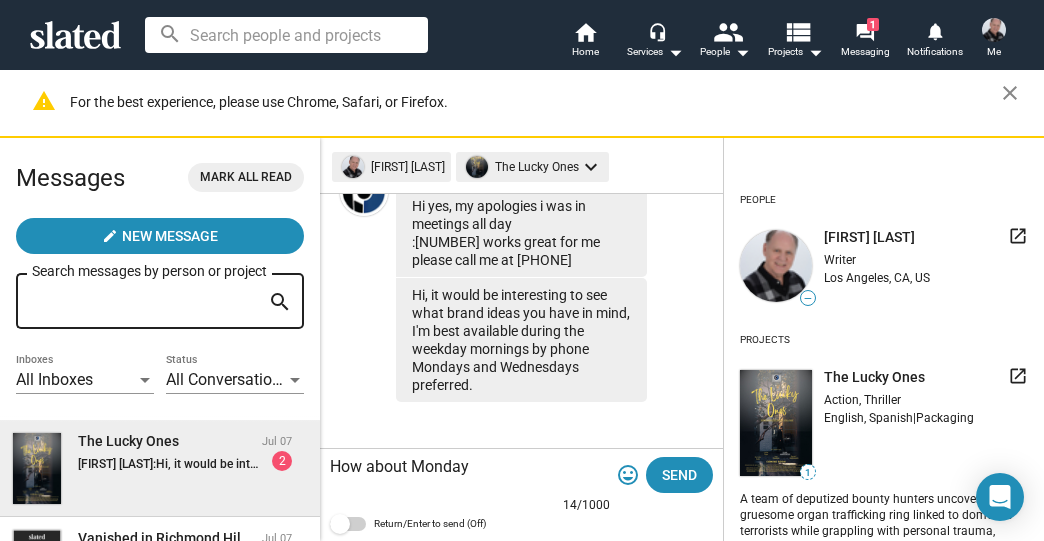 click on "How about Monday" at bounding box center (470, 467) 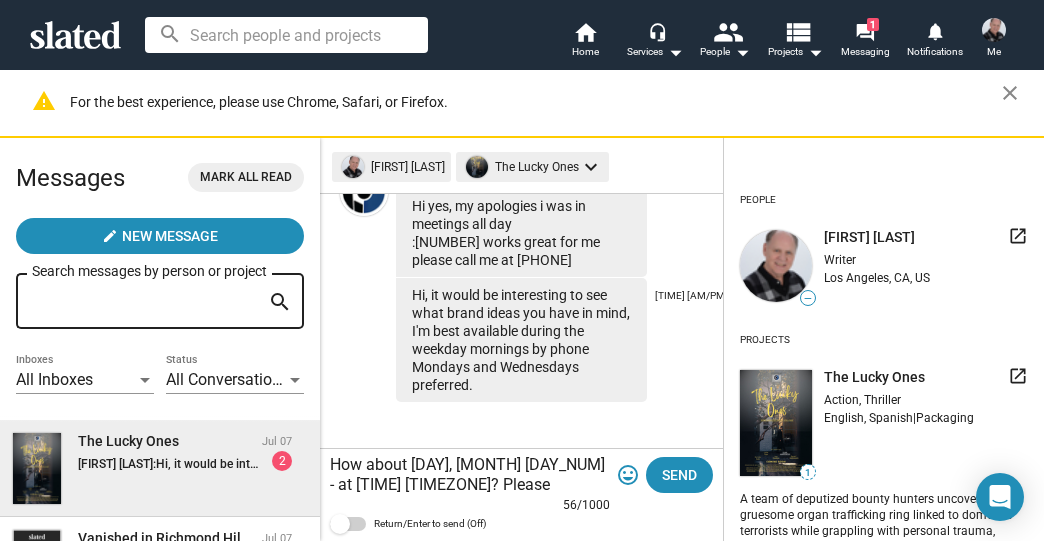 type on "How about [DAY], [MONTH] [DAY_NUM] - at [TIME] [TIMEZONE]? Please confirm." 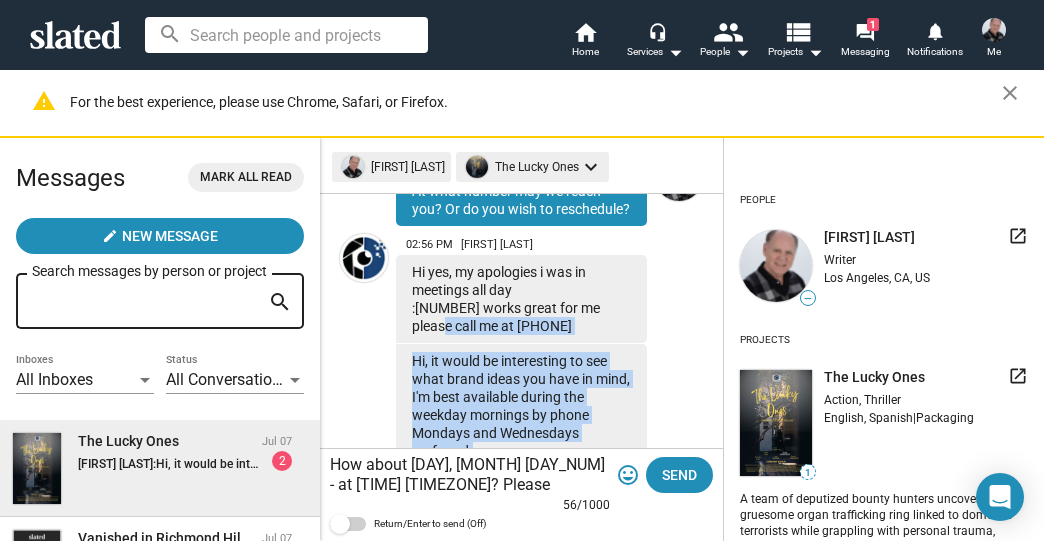 scroll, scrollTop: 909, scrollLeft: 0, axis: vertical 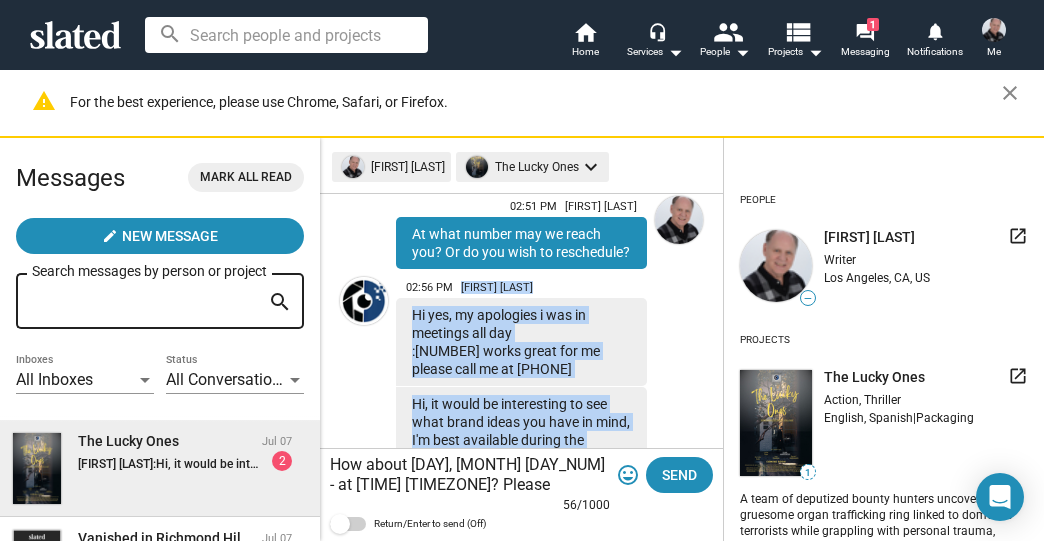 drag, startPoint x: 499, startPoint y: 389, endPoint x: 460, endPoint y: 337, distance: 65 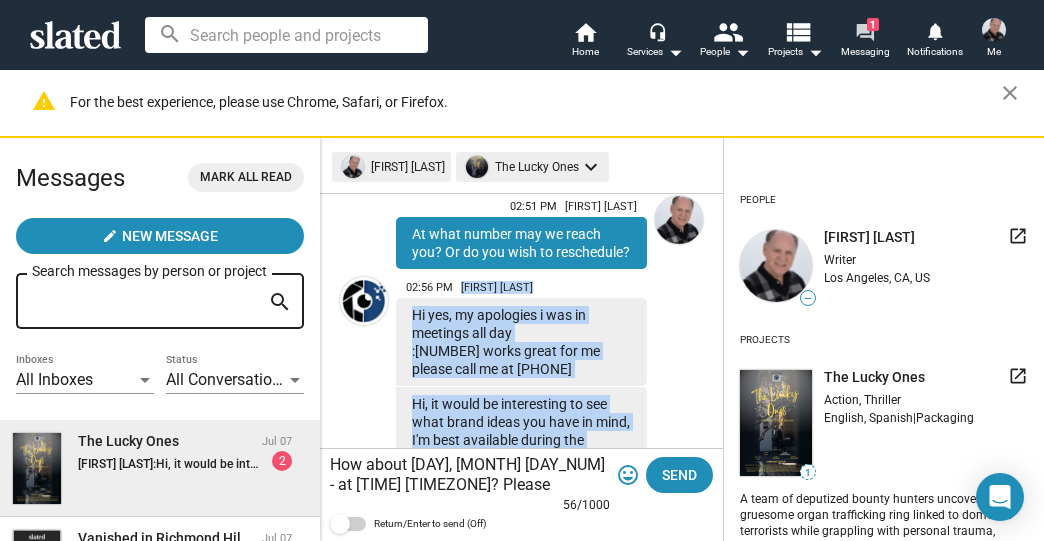 click on "forum" at bounding box center [864, 31] 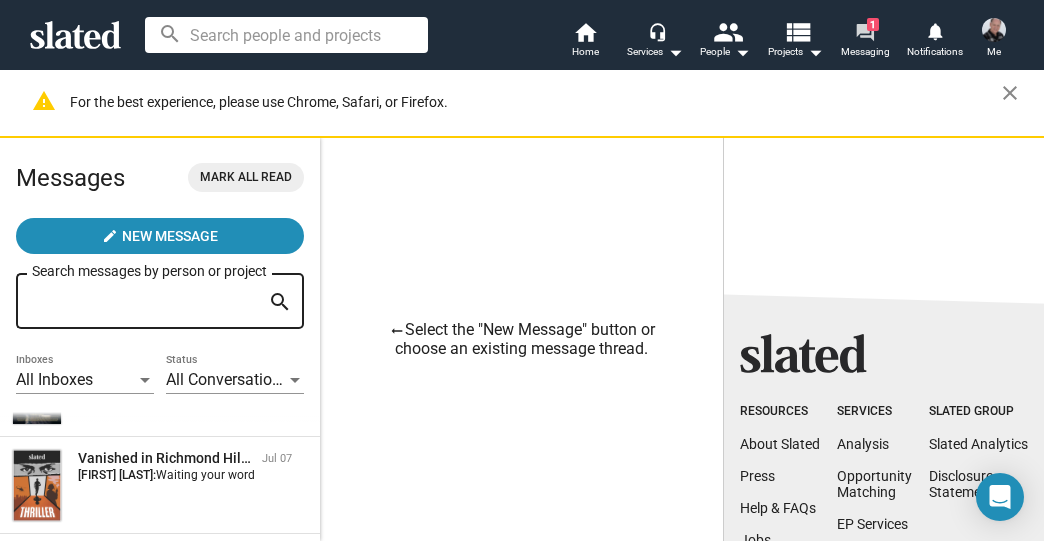 scroll, scrollTop: 0, scrollLeft: 0, axis: both 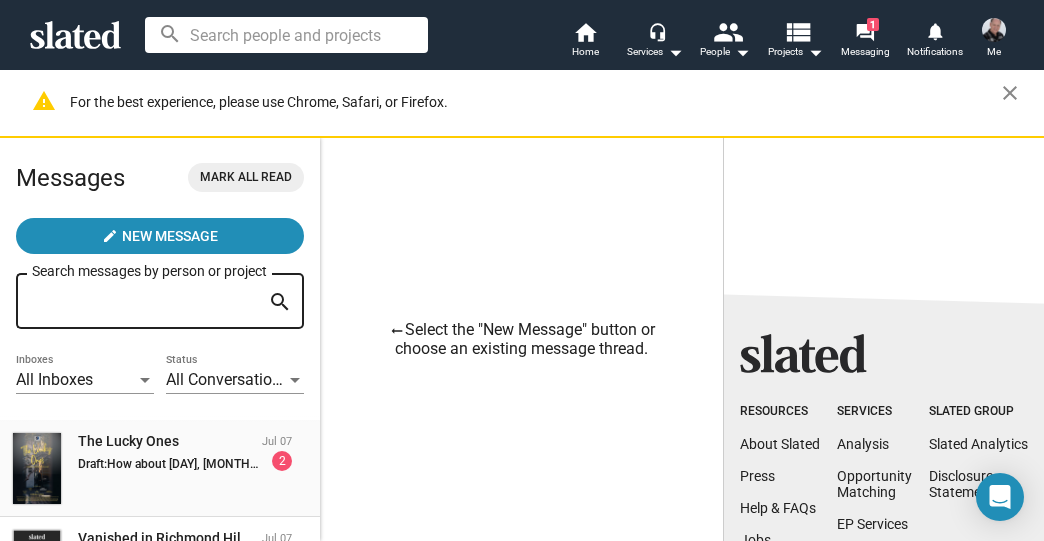 click on "Draft:  How about [DAY], [MONTH] [DAY_NUM] - at [TIME] [TIMEZONE]? Please confirm." at bounding box center (169, 464) 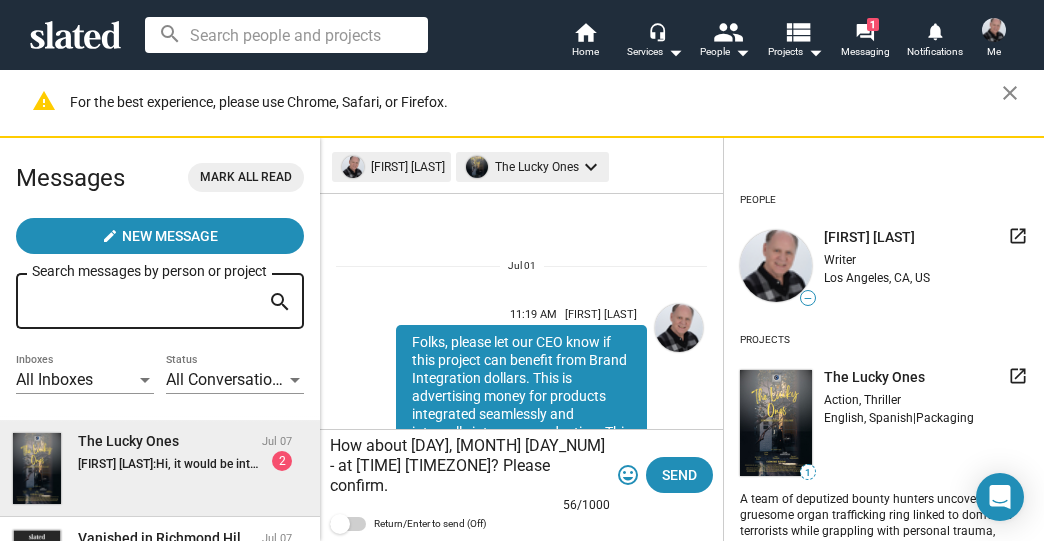 scroll, scrollTop: 1089, scrollLeft: 0, axis: vertical 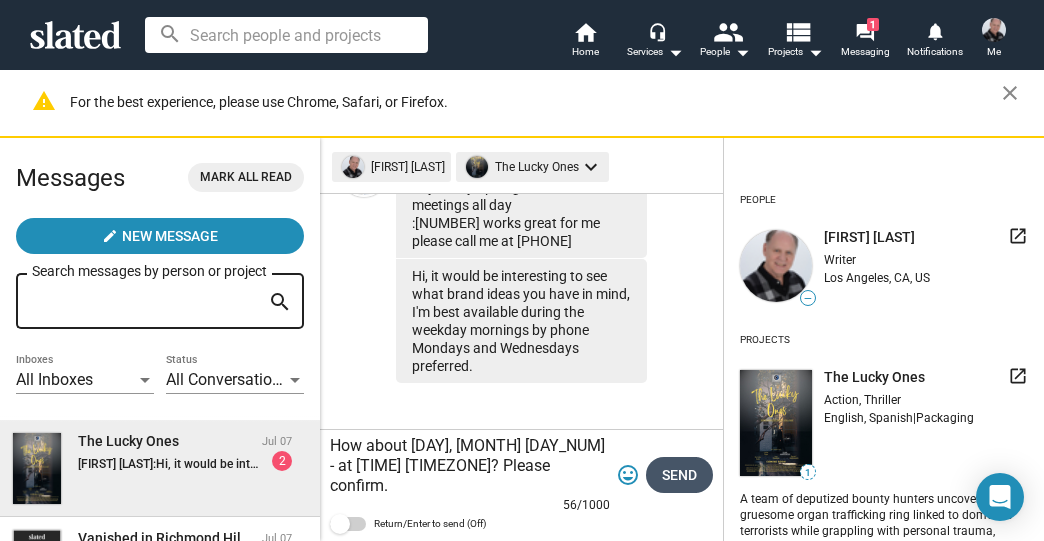 click on "Send" at bounding box center [679, 475] 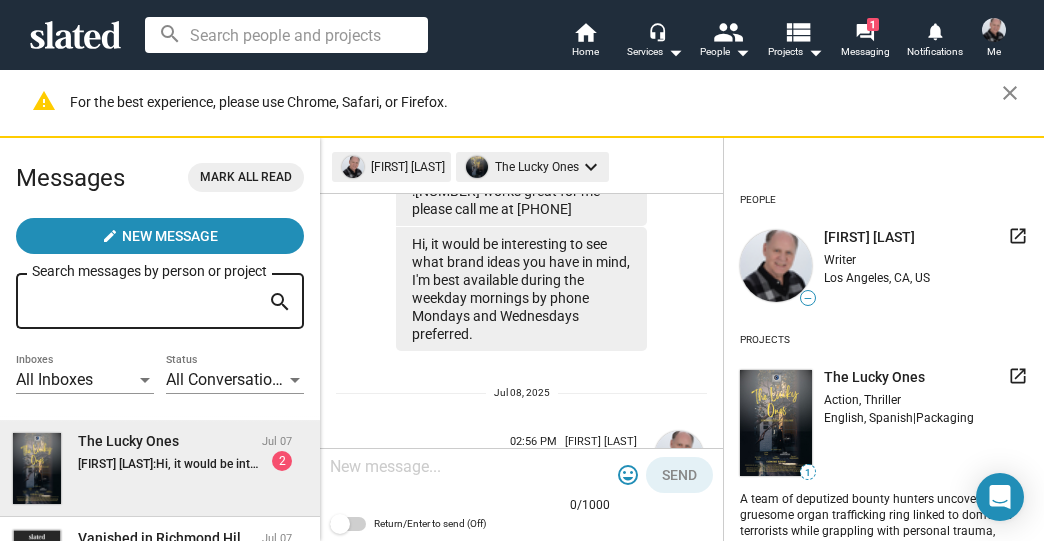 scroll, scrollTop: 1265, scrollLeft: 0, axis: vertical 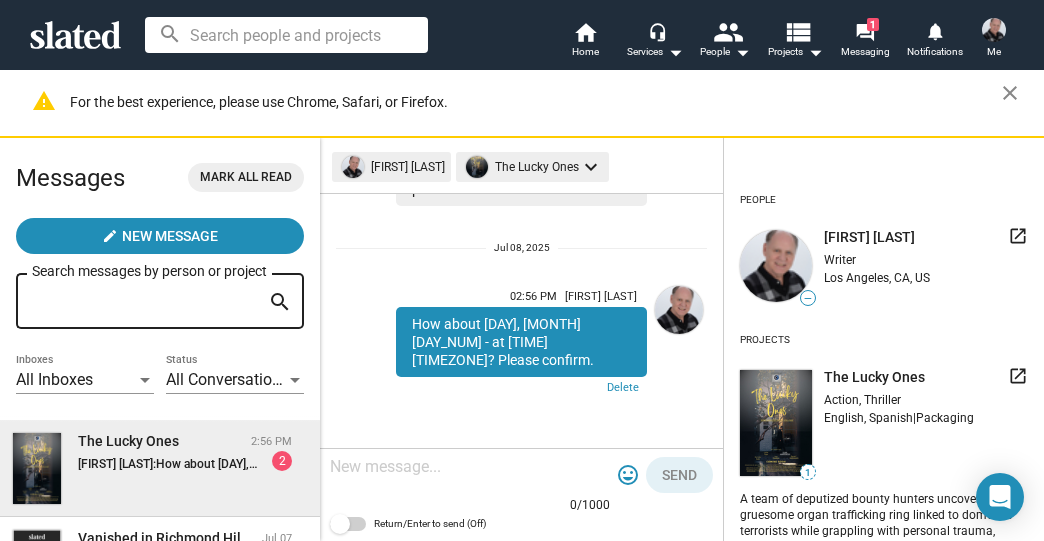 click on "Mark all read" at bounding box center [246, 177] 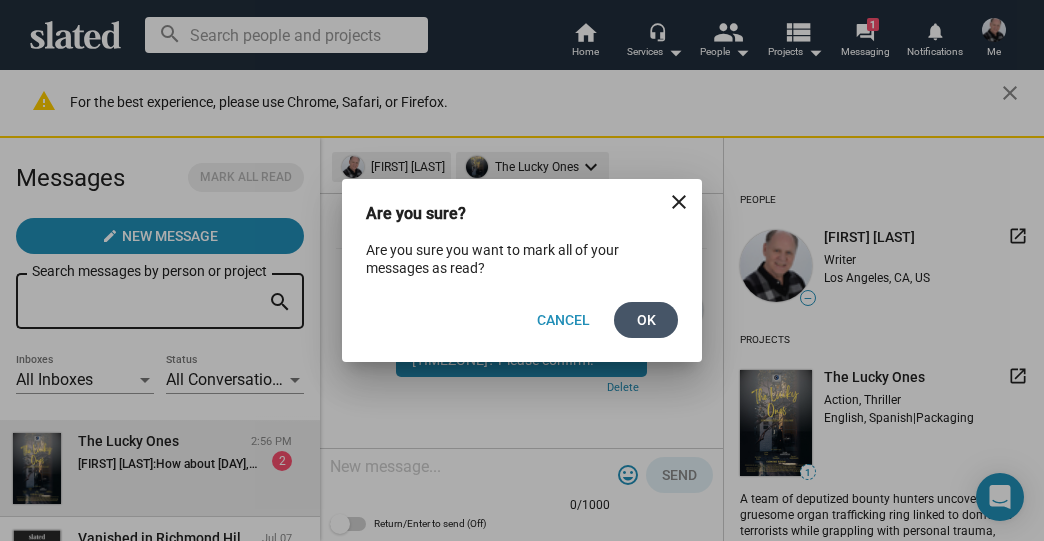 click on "Ok" at bounding box center (646, 320) 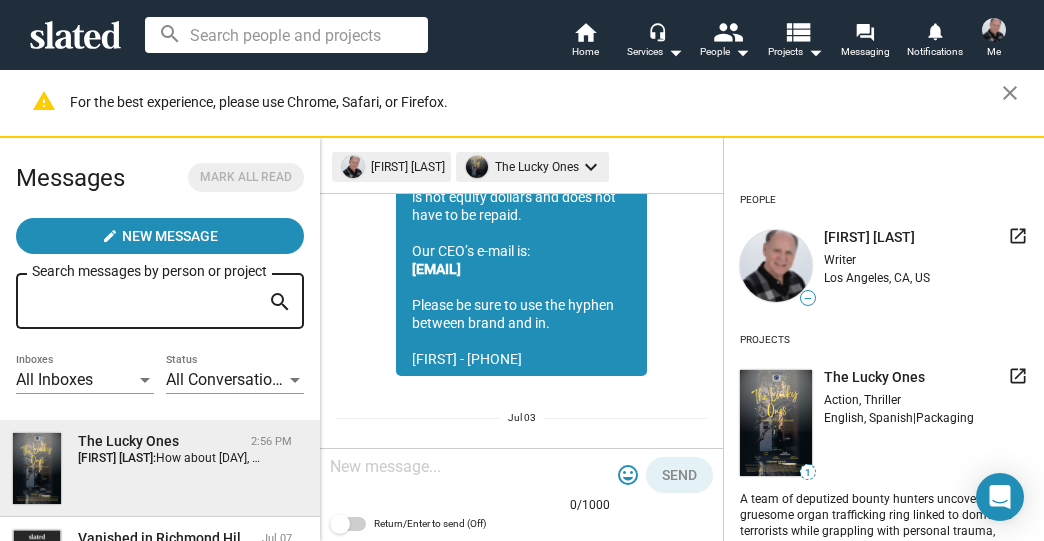 scroll, scrollTop: 225, scrollLeft: 0, axis: vertical 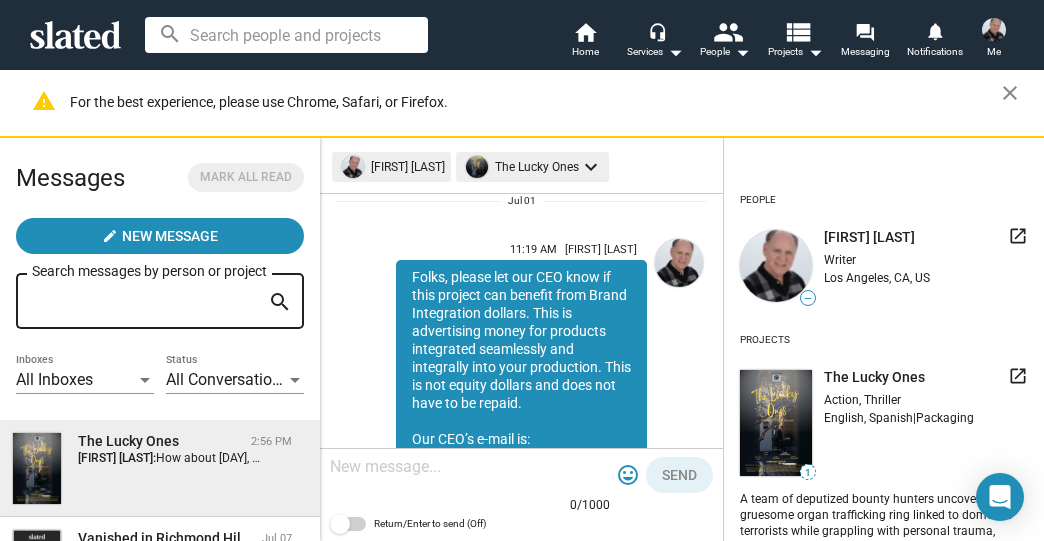 drag, startPoint x: 552, startPoint y: 397, endPoint x: 408, endPoint y: 278, distance: 186.80739 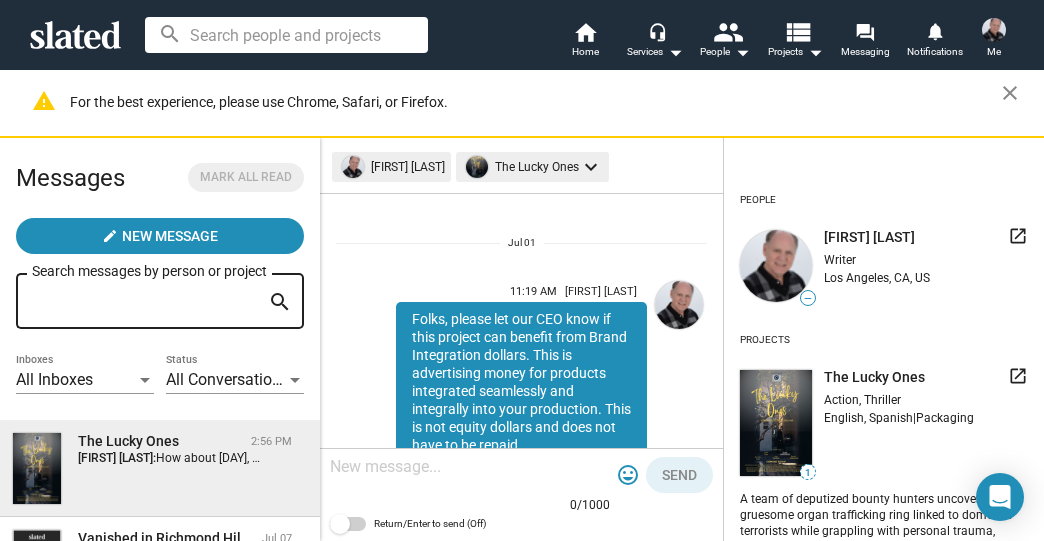 scroll, scrollTop: 0, scrollLeft: 0, axis: both 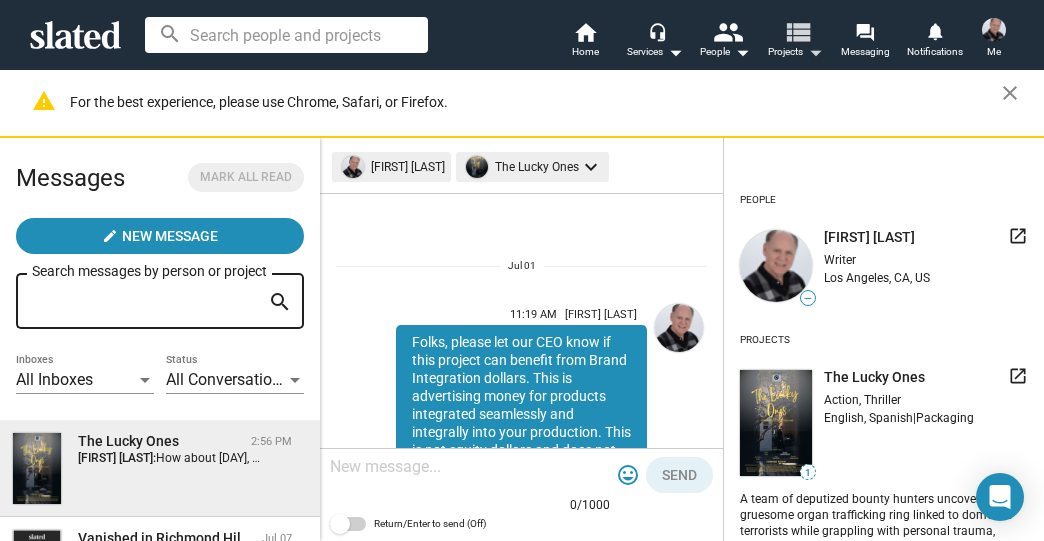 click on "view_list" at bounding box center (797, 31) 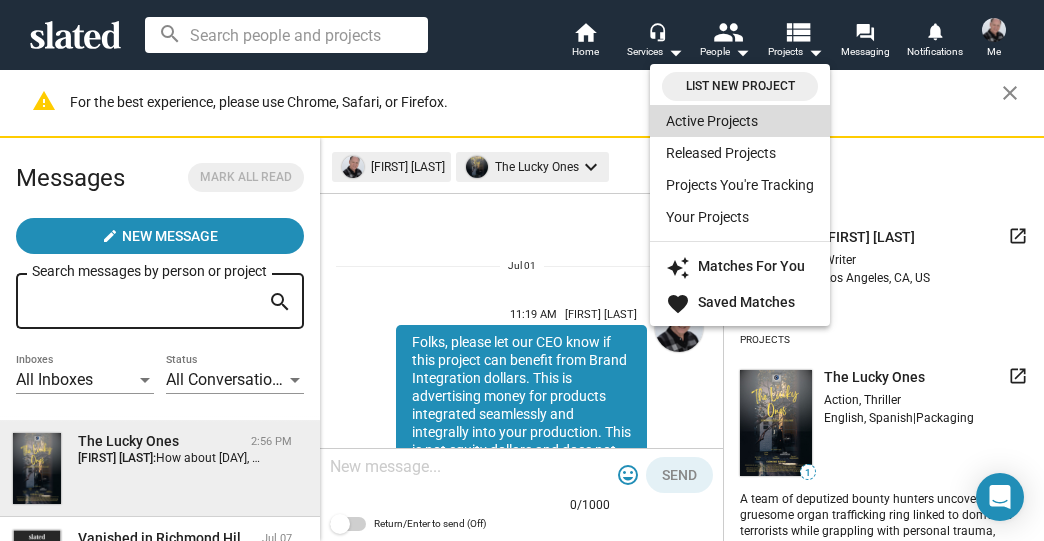 click on "Active Projects" at bounding box center (740, 121) 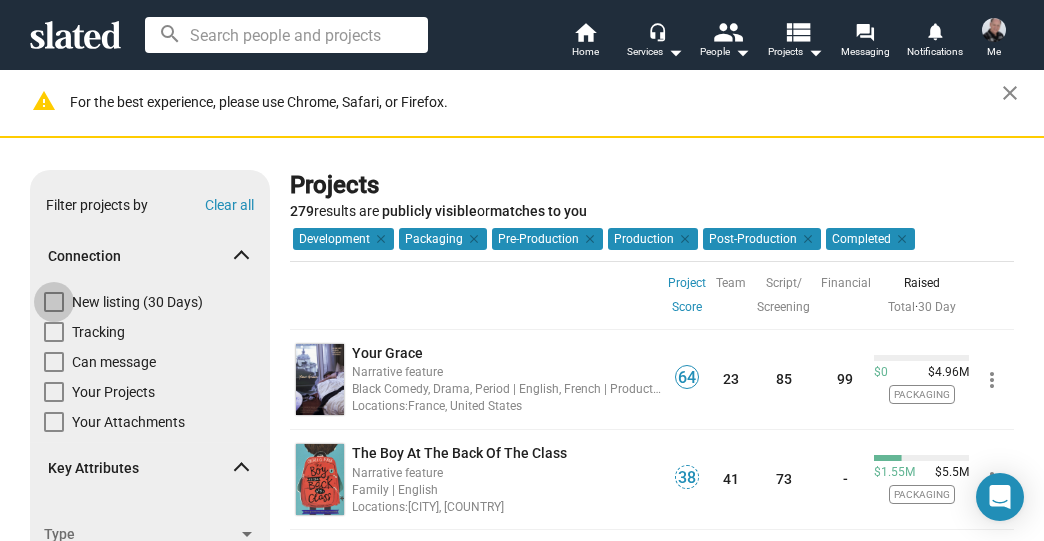 click at bounding box center (54, 302) 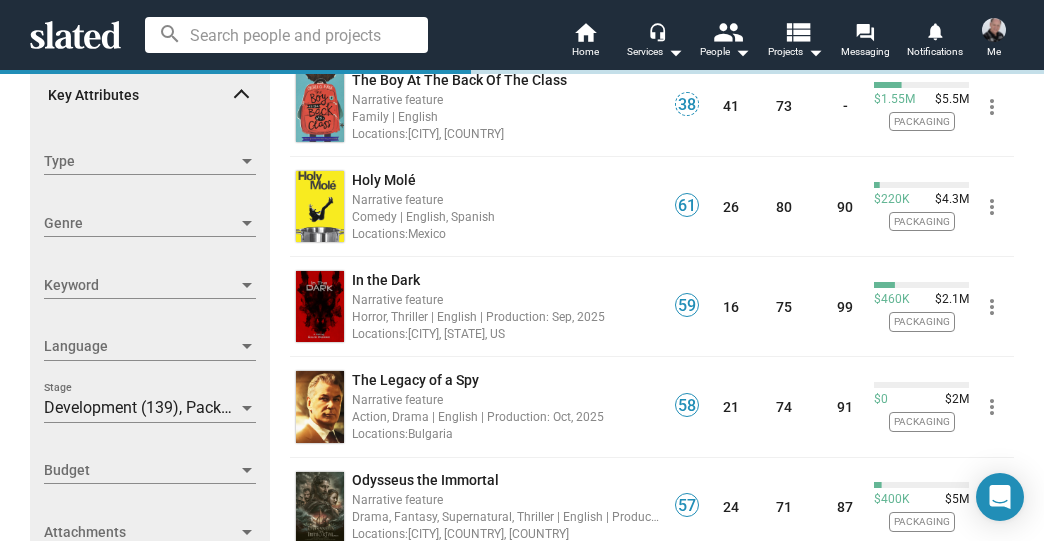 scroll, scrollTop: 480, scrollLeft: 0, axis: vertical 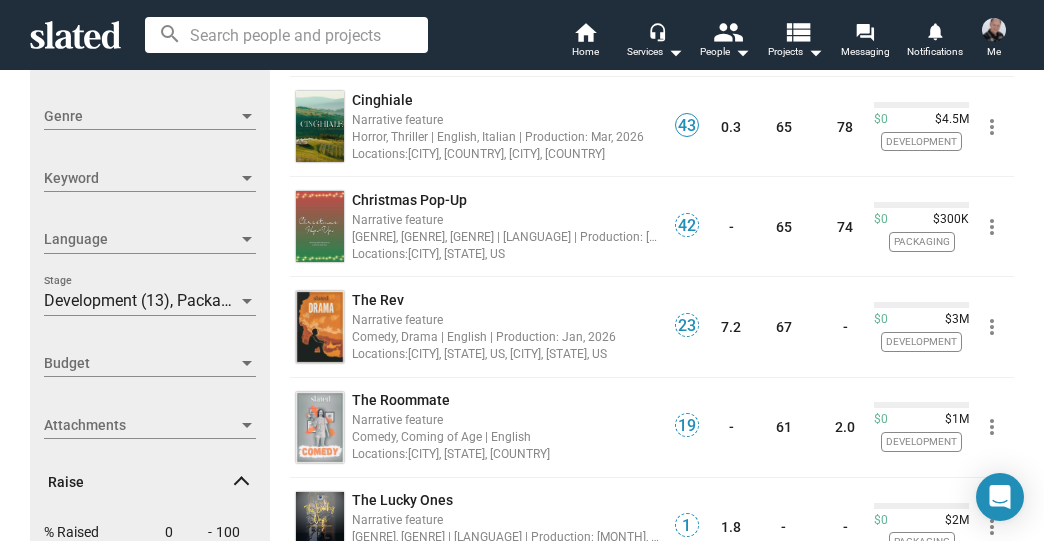 click on "Development (13), Packaging (13), Pre-Production (1), Production (1), Post-Production (1), Completed (1)" at bounding box center [411, 300] 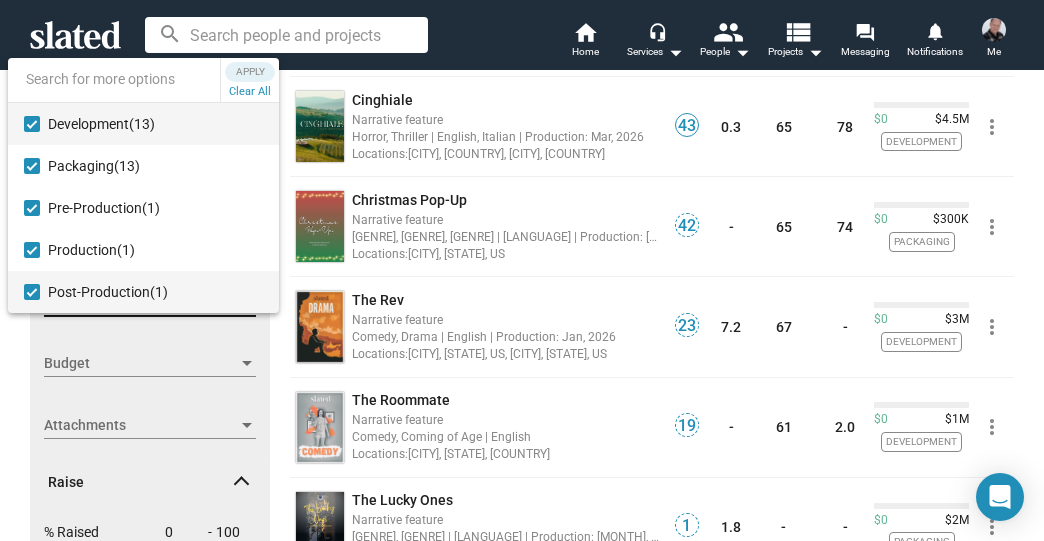 click at bounding box center [32, 292] 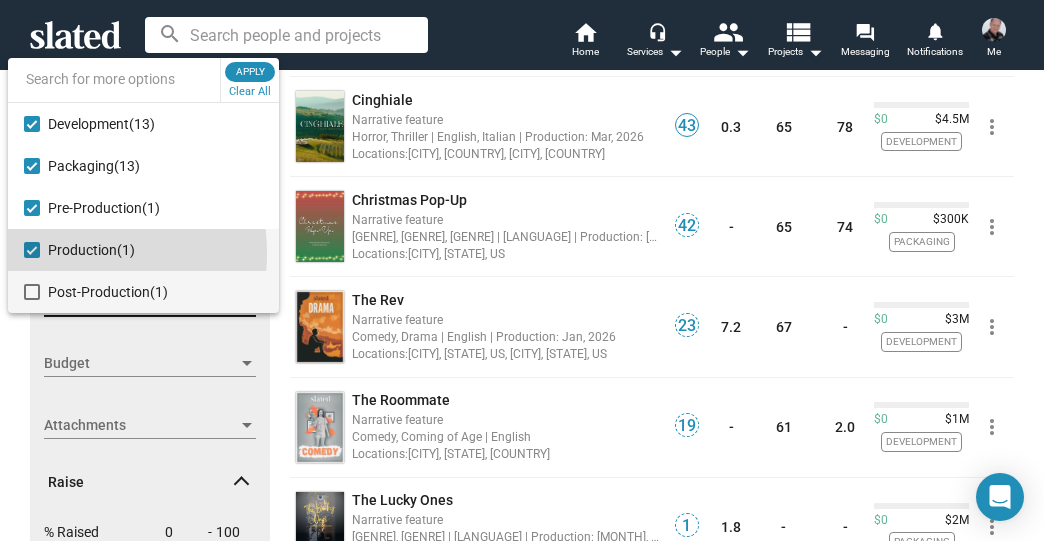 click at bounding box center [32, 250] 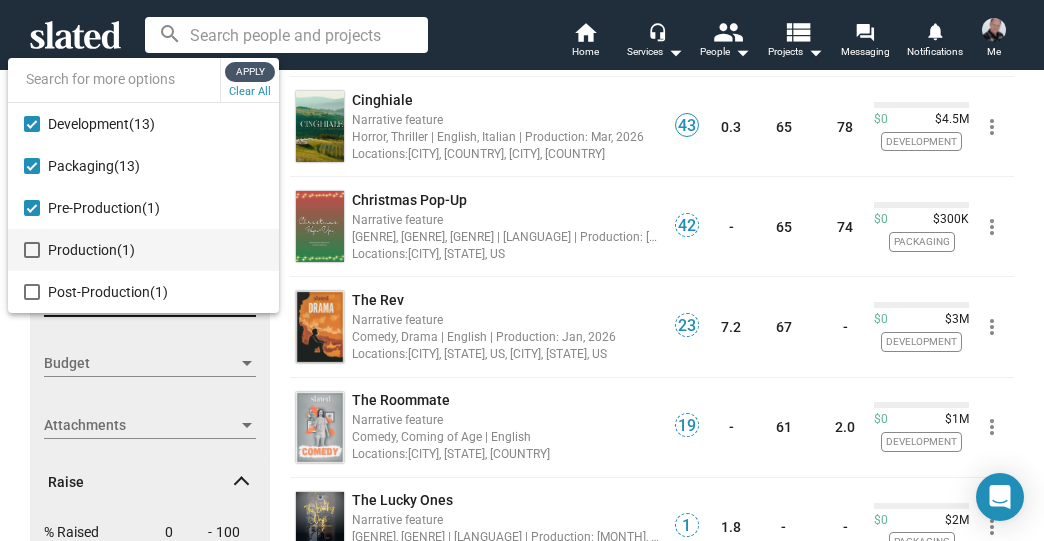 click on "Apply" at bounding box center (250, 72) 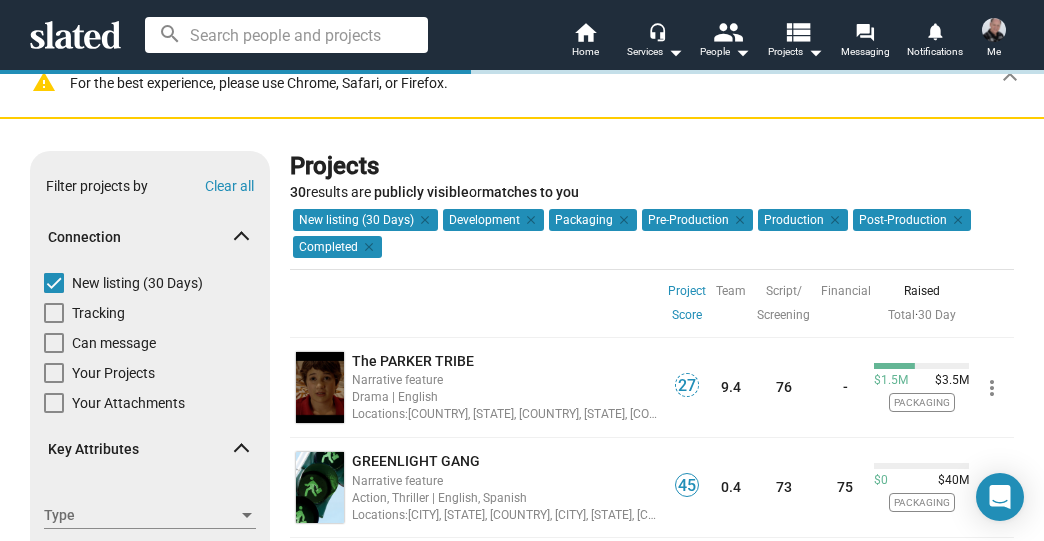 scroll, scrollTop: 0, scrollLeft: 0, axis: both 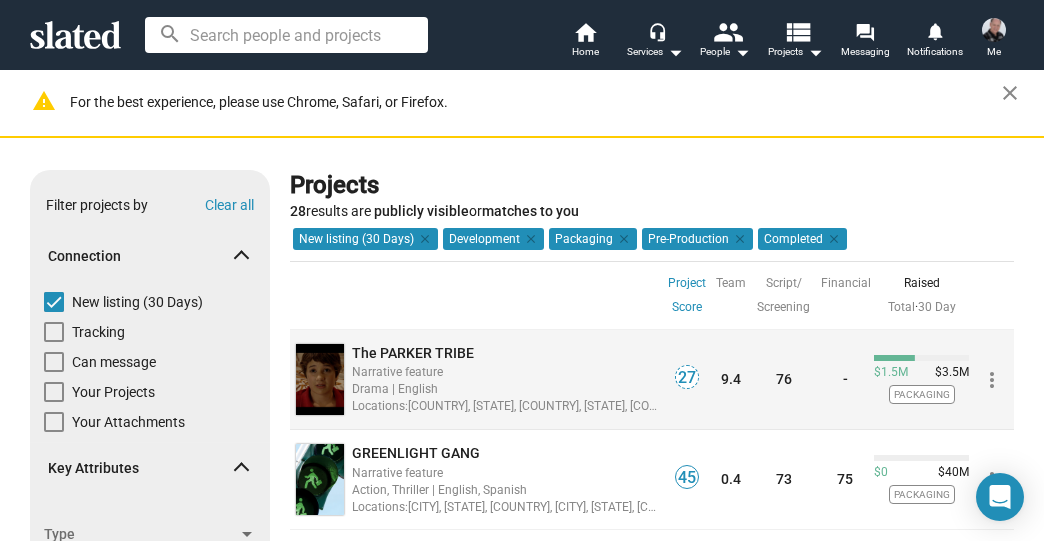 click on "The PARKER TRIBE" at bounding box center (413, 353) 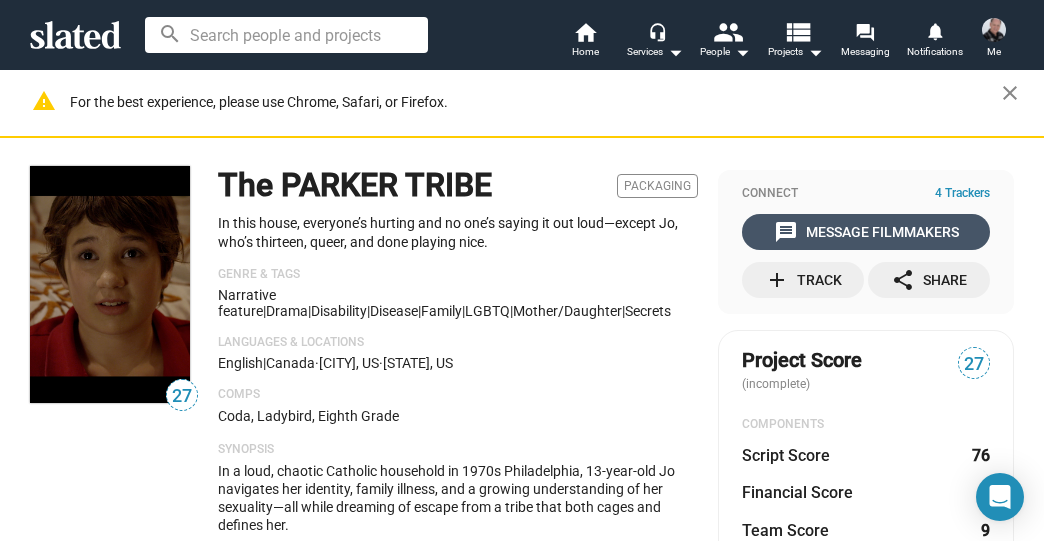 click on "message  Message Filmmakers" at bounding box center [866, 232] 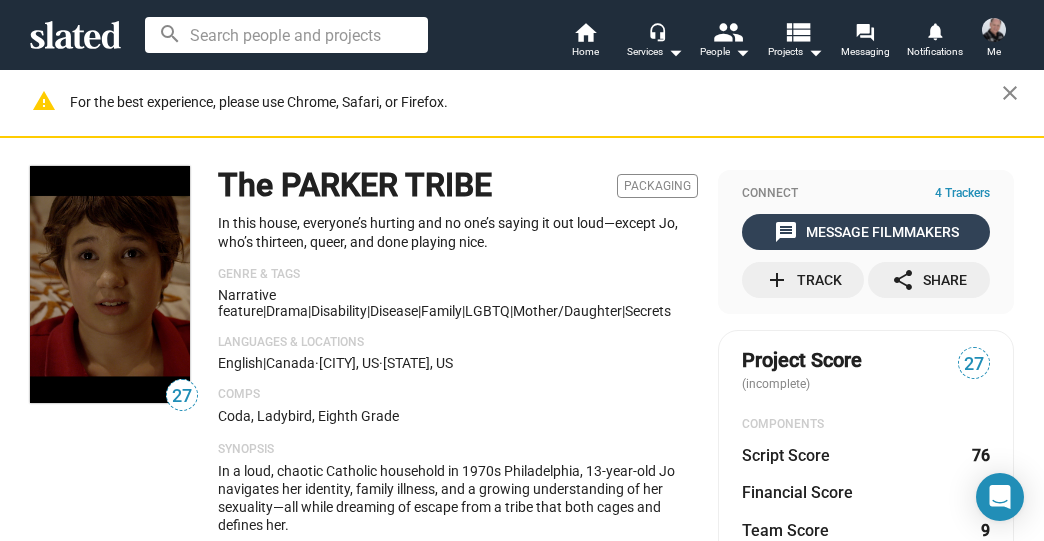 click on "message  Message Filmmakers" at bounding box center [866, 232] 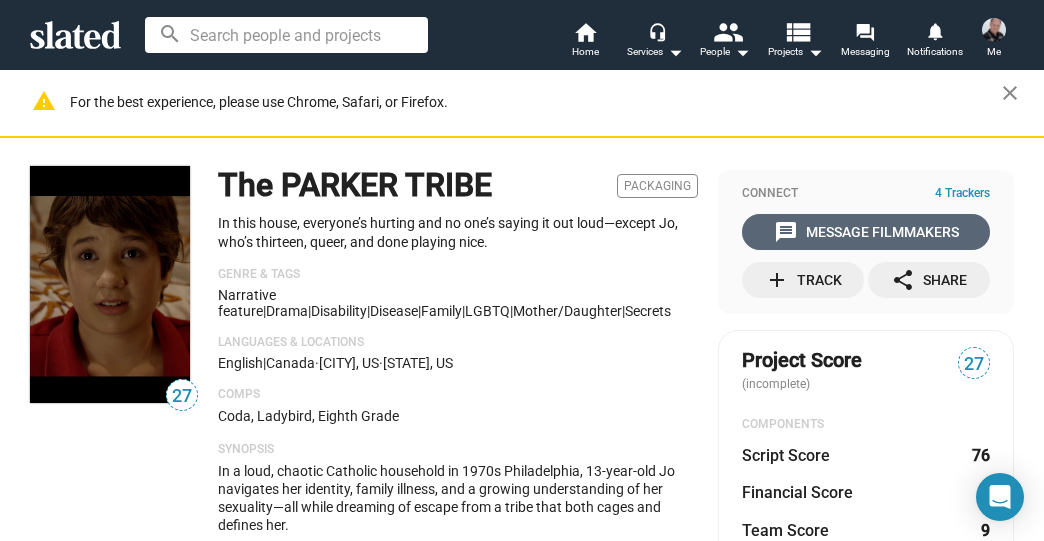 click on "message  Message Filmmakers" at bounding box center [866, 232] 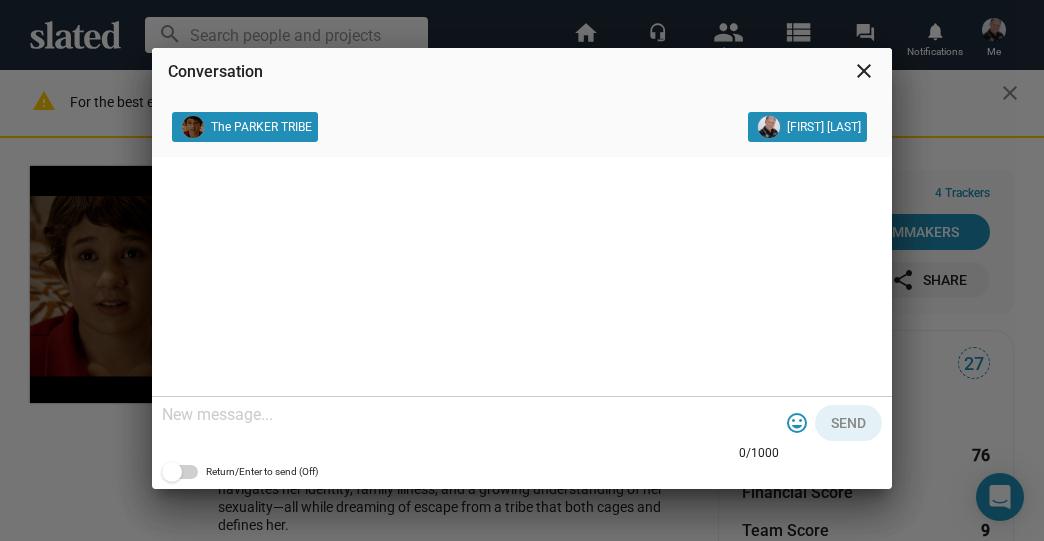 click at bounding box center (470, 415) 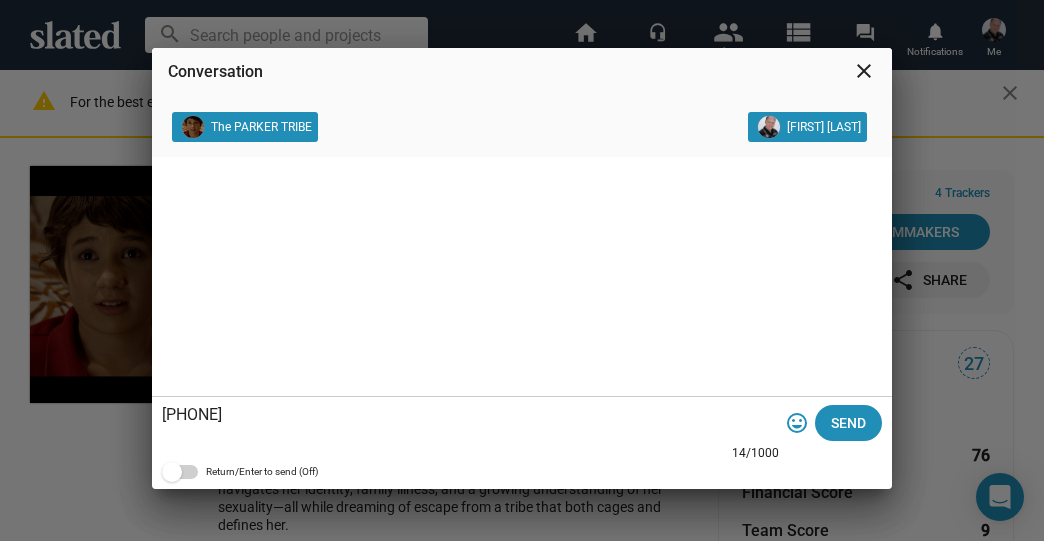 drag, startPoint x: 294, startPoint y: 418, endPoint x: 85, endPoint y: 405, distance: 209.40392 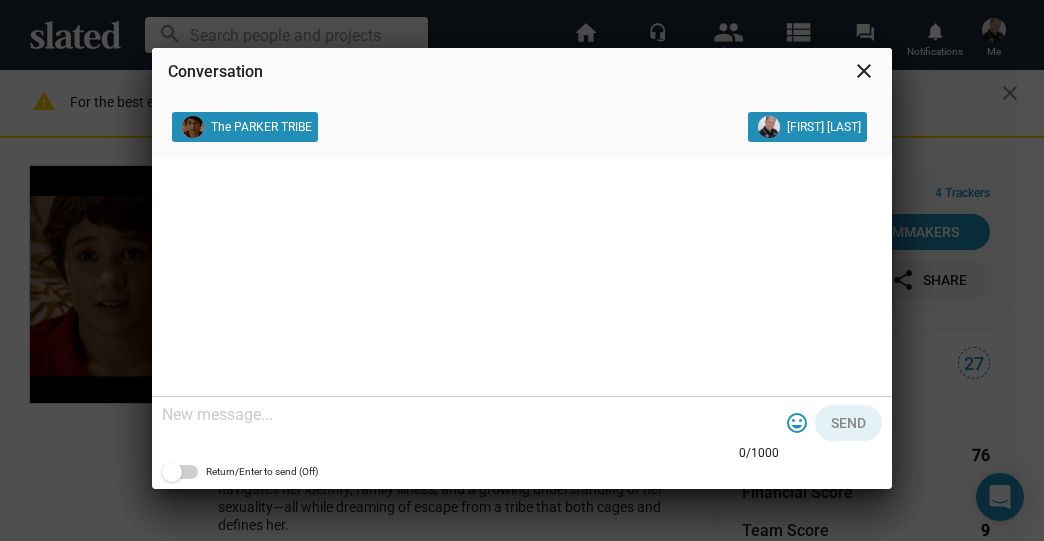 click on "close" at bounding box center [864, 71] 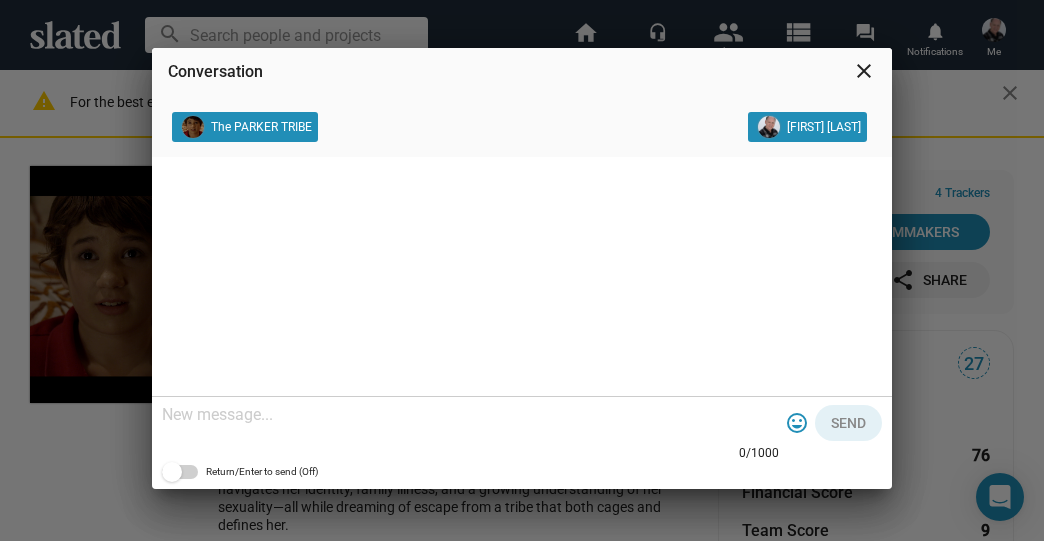 click on "close" at bounding box center (864, 71) 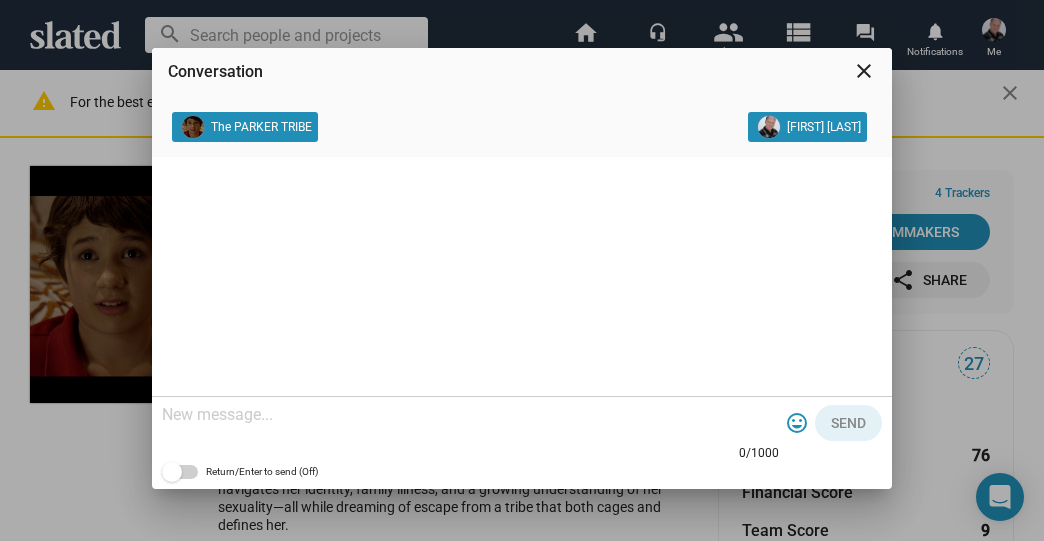 click on "close" at bounding box center (864, 71) 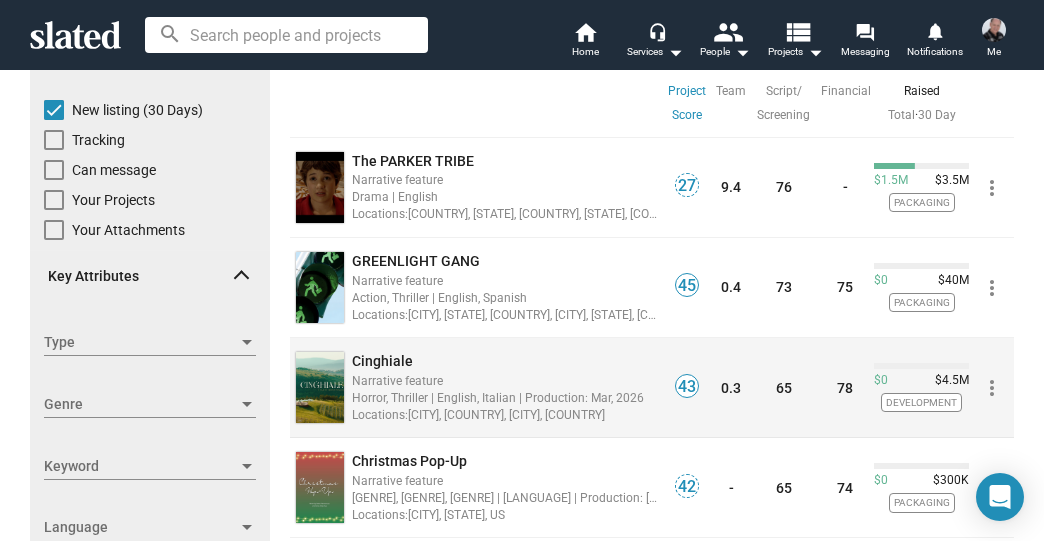 scroll, scrollTop: 240, scrollLeft: 0, axis: vertical 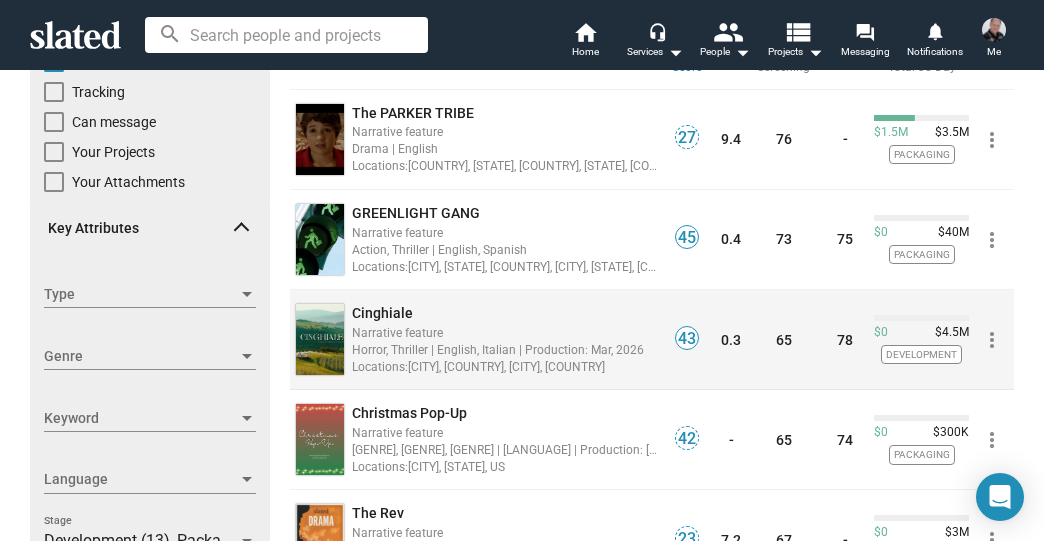 click on "Cinghiale" at bounding box center [382, 313] 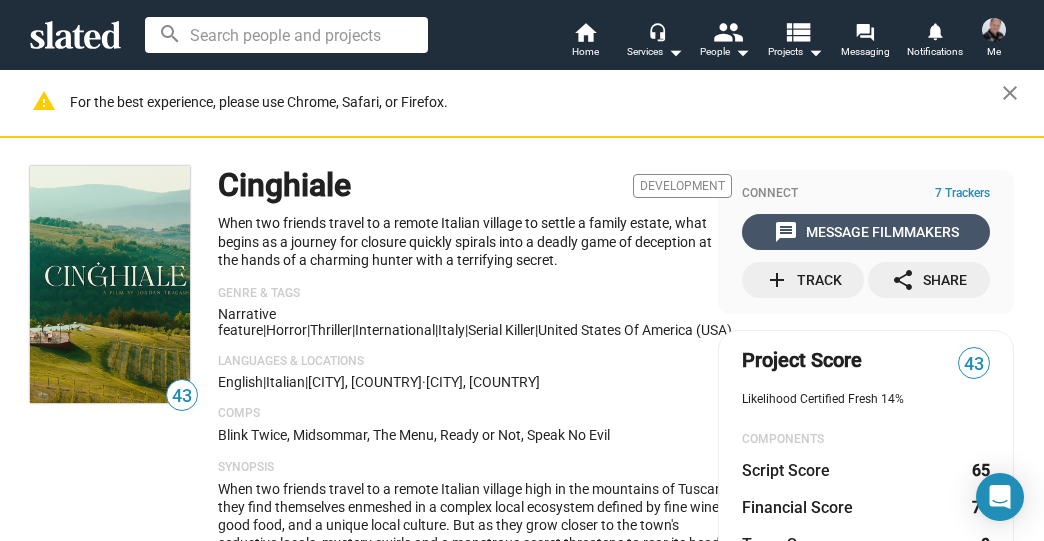 click on "message  Message Filmmakers" at bounding box center (866, 232) 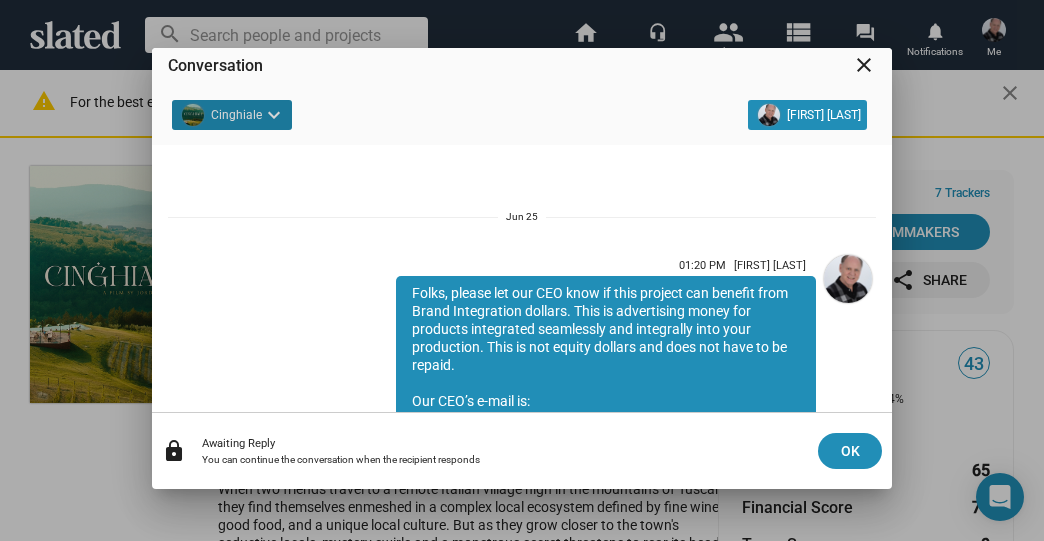 scroll, scrollTop: 166, scrollLeft: 0, axis: vertical 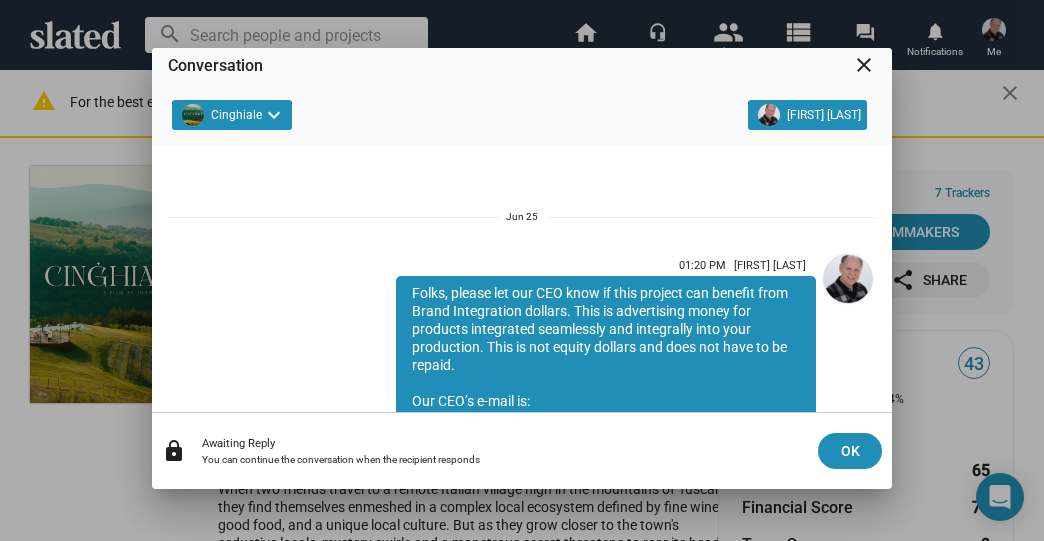 drag, startPoint x: 545, startPoint y: 325, endPoint x: 395, endPoint y: 297, distance: 152.59096 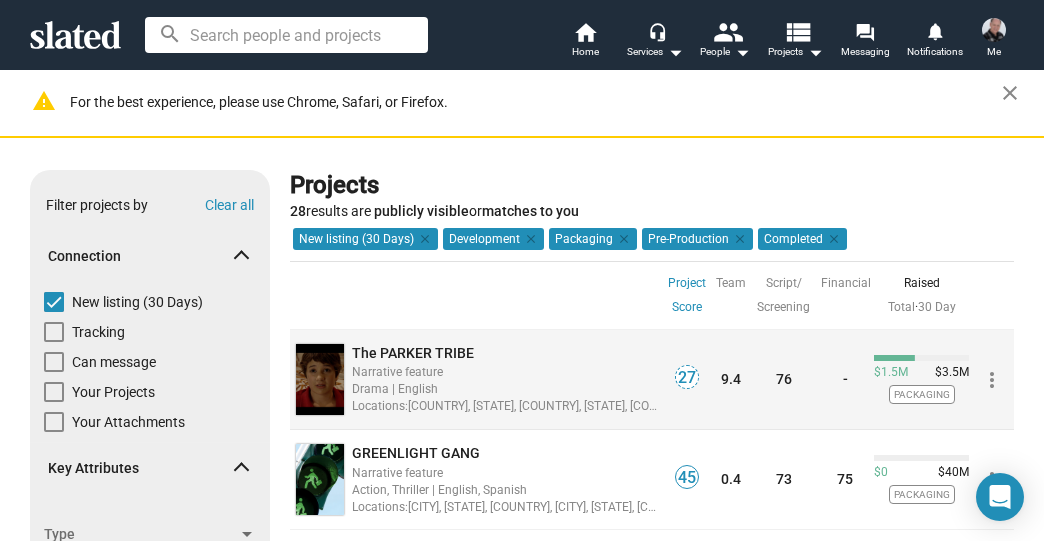 click on "The PARKER TRIBE" at bounding box center (413, 353) 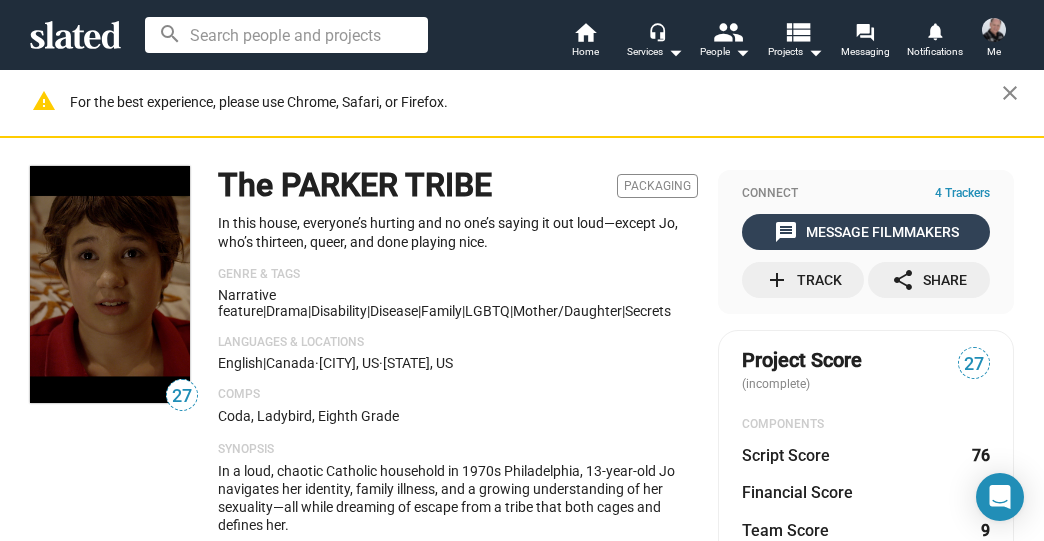 click on "message  Message Filmmakers" at bounding box center (866, 232) 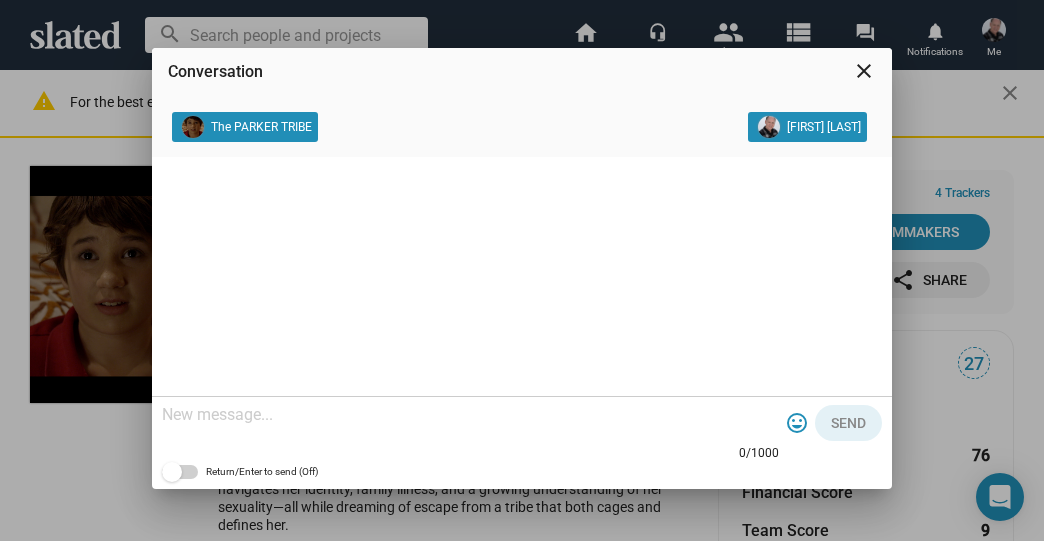 click at bounding box center [470, 416] 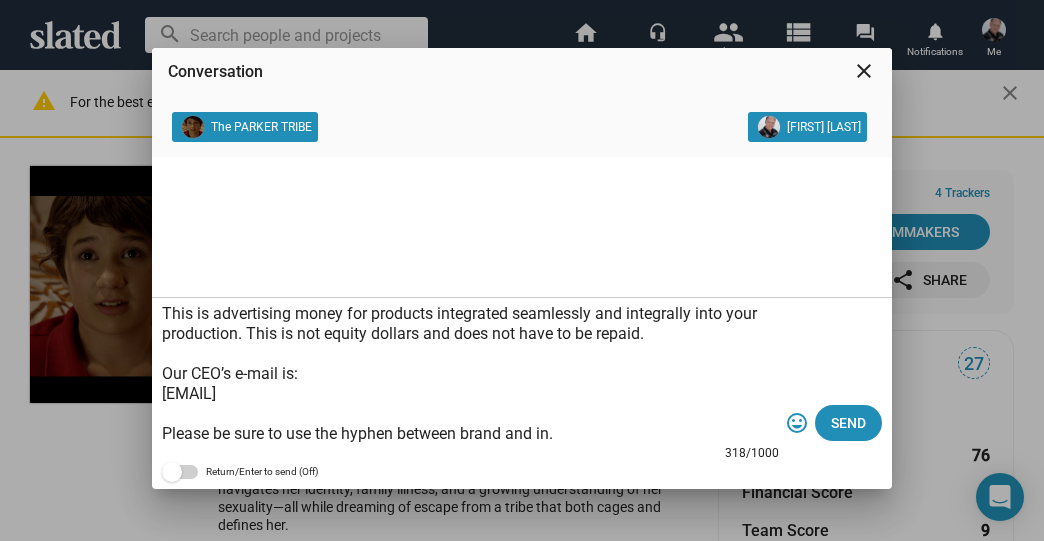 scroll, scrollTop: 0, scrollLeft: 0, axis: both 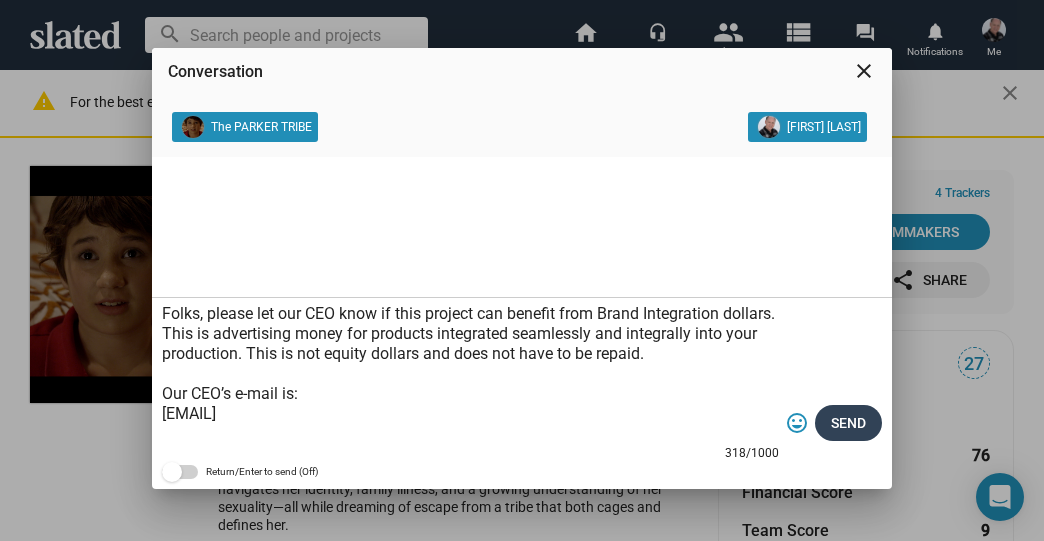 type on "Folks, please let our CEO know if this project can benefit from Brand Integration dollars. This is advertising money for products integrated seamlessly and integrally into your production. This is not equity dollars and does not have to be repaid.
Our CEO’s e-mail is:
[EMAIL]
Please be sure to use the hyphen between brand and in.
[FIRST] - [PHONE]" 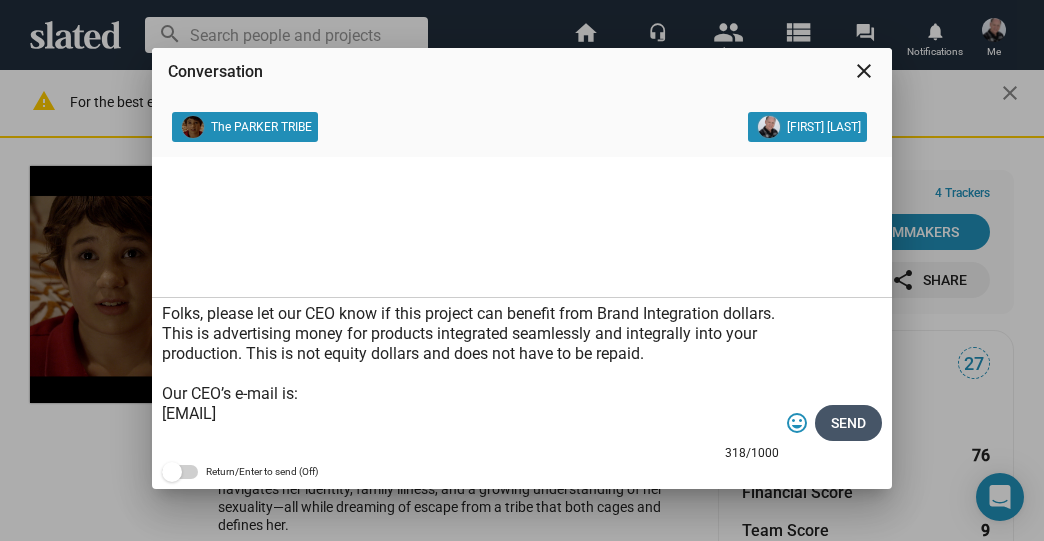 click on "Send" at bounding box center (848, 423) 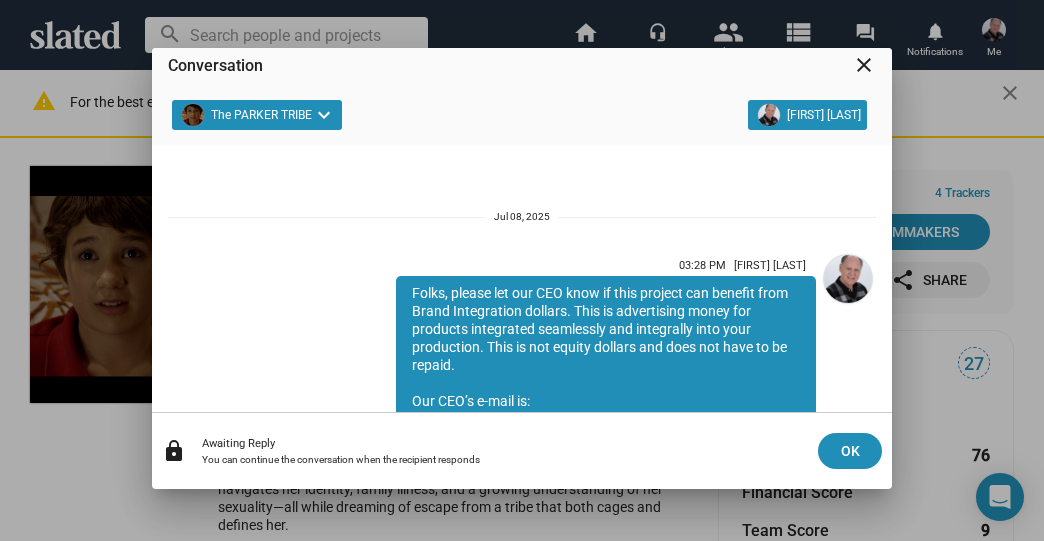 scroll, scrollTop: 166, scrollLeft: 0, axis: vertical 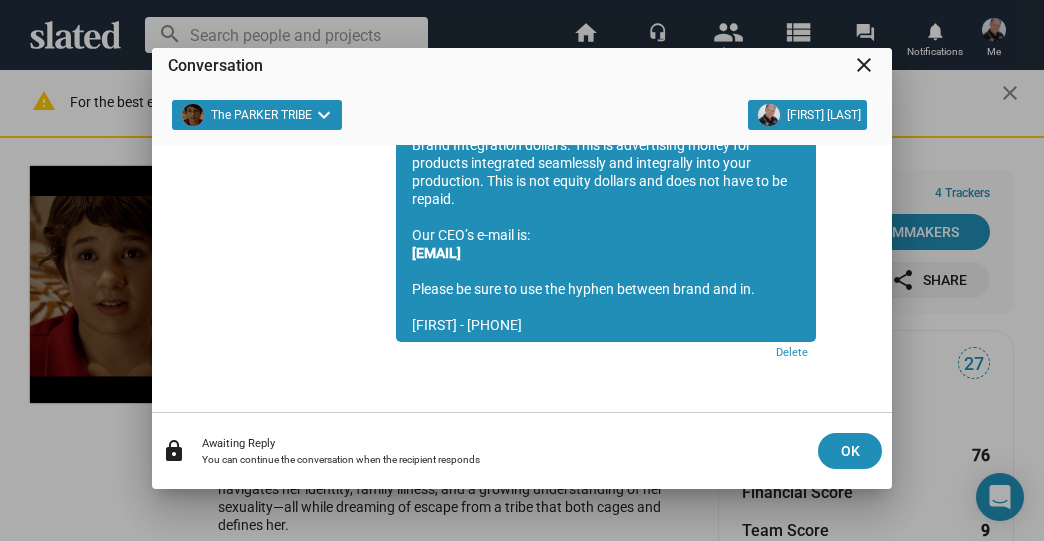 click on "close" at bounding box center (864, 65) 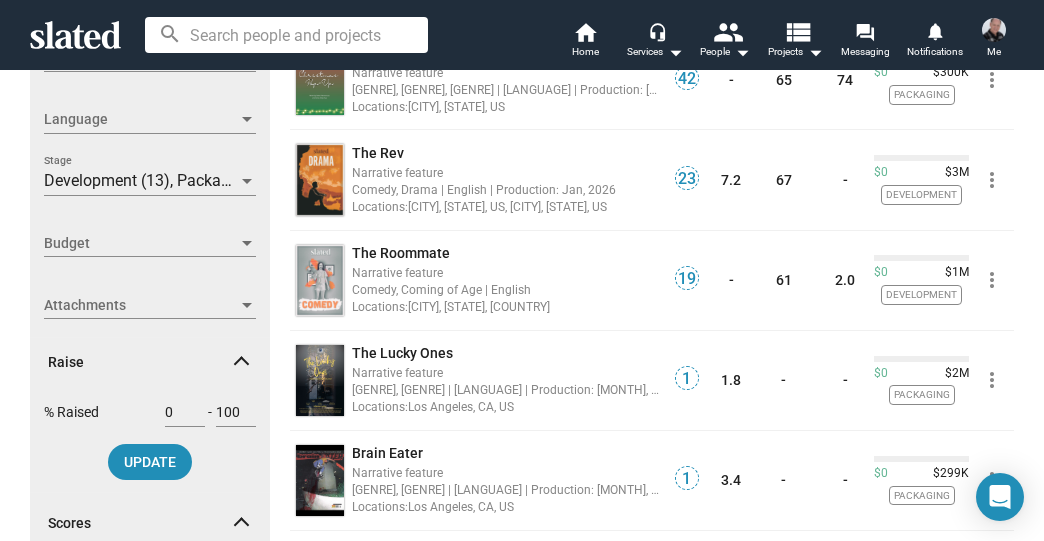 scroll, scrollTop: 640, scrollLeft: 0, axis: vertical 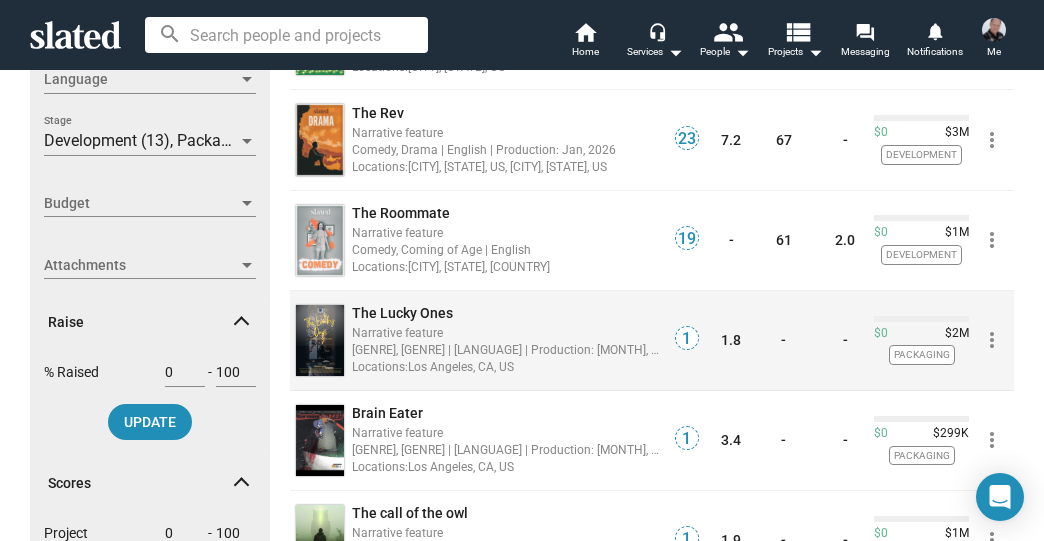 click on "The Lucky Ones" at bounding box center [402, 313] 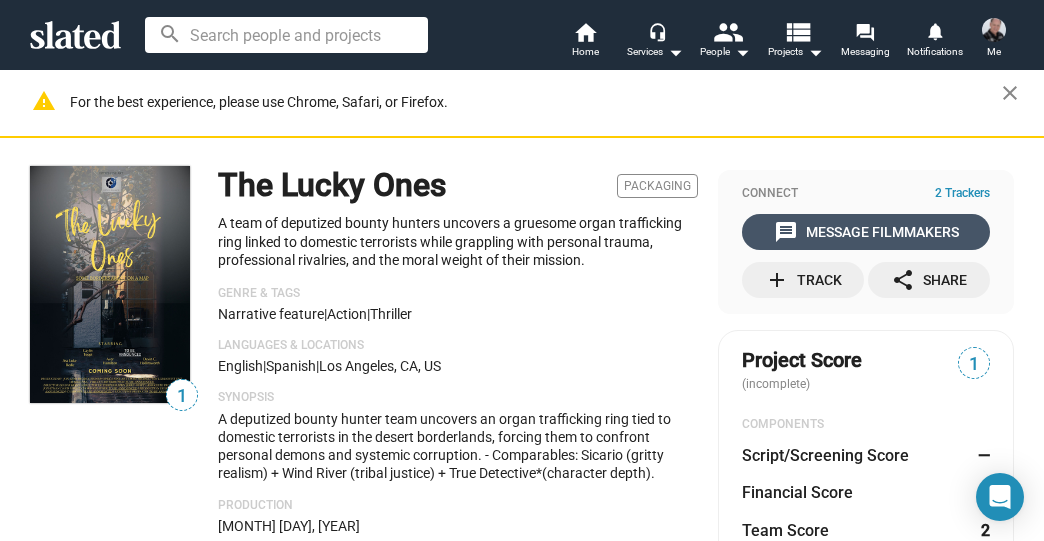 click on "message  Message Filmmakers" at bounding box center [866, 232] 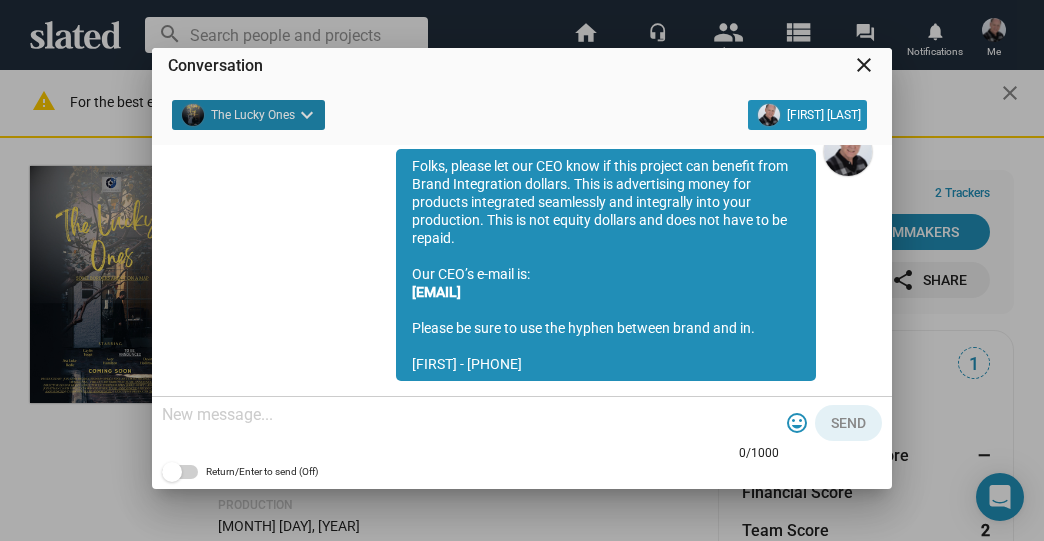 scroll, scrollTop: 163, scrollLeft: 0, axis: vertical 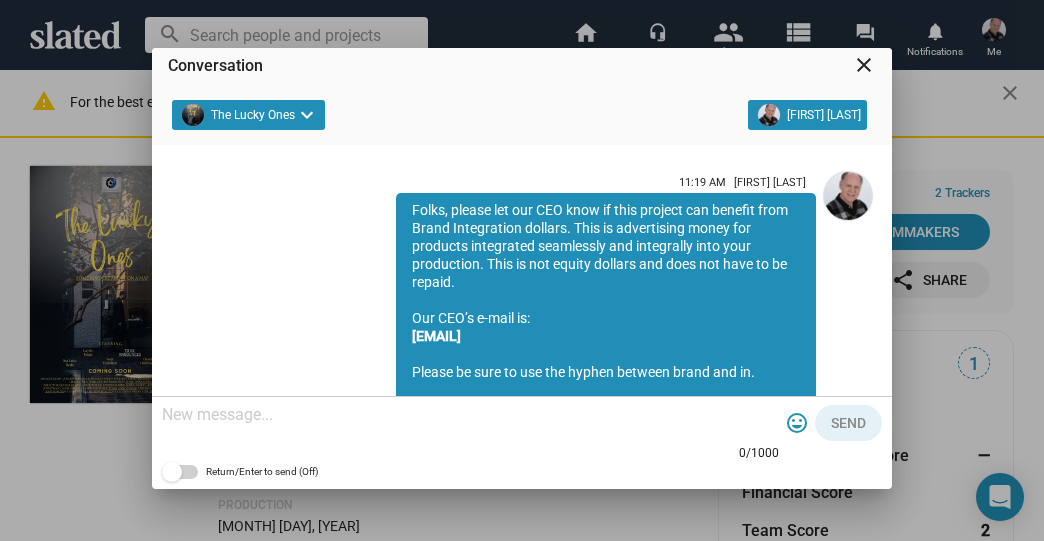 drag, startPoint x: 552, startPoint y: 324, endPoint x: 402, endPoint y: 207, distance: 190.23407 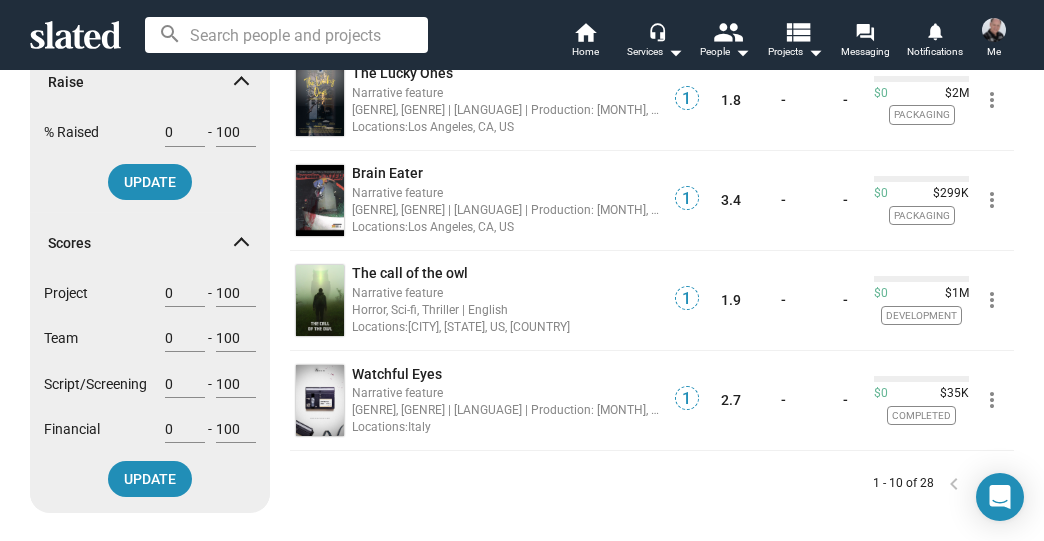 scroll, scrollTop: 960, scrollLeft: 0, axis: vertical 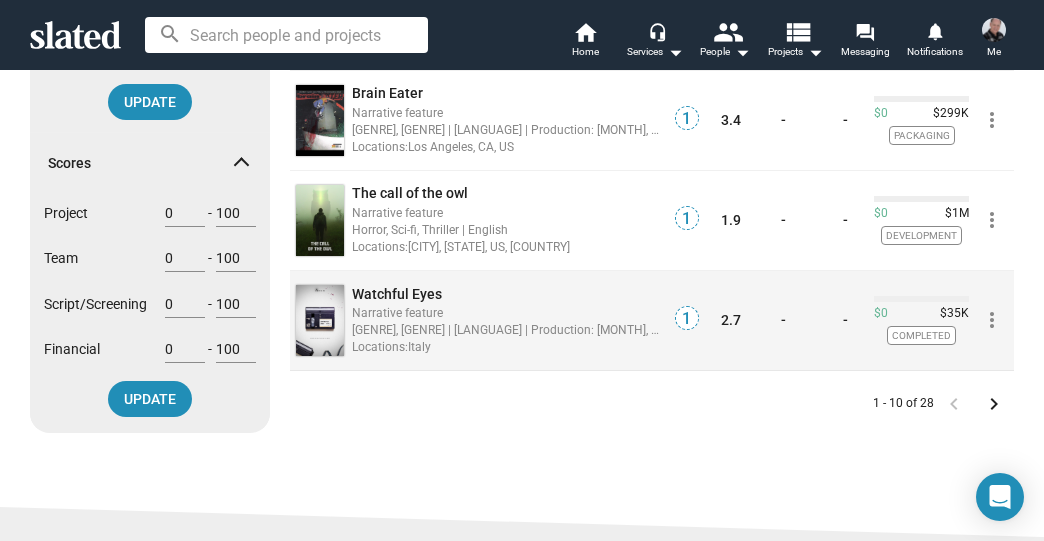 click on "Watchful Eyes" at bounding box center (397, 294) 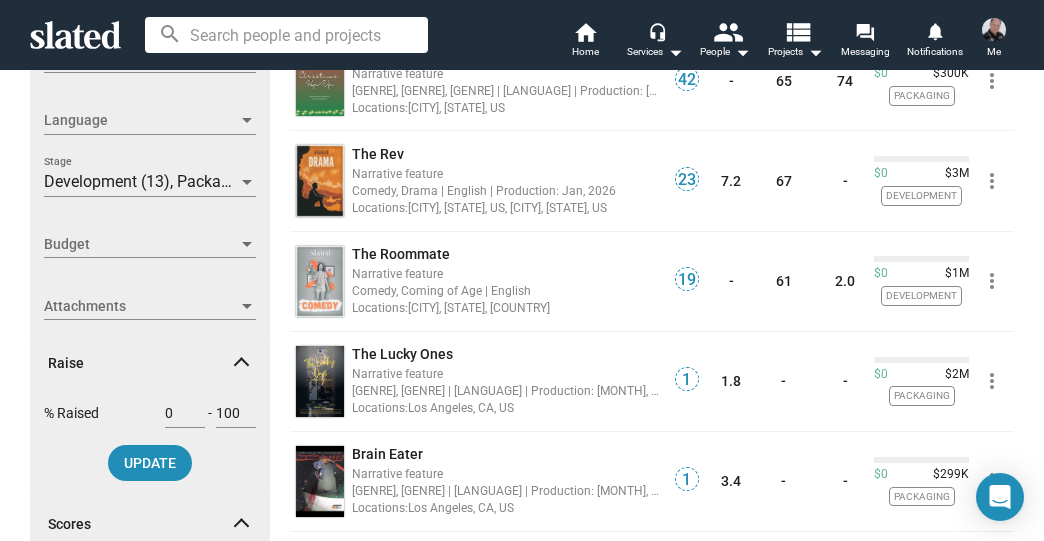 scroll, scrollTop: 560, scrollLeft: 0, axis: vertical 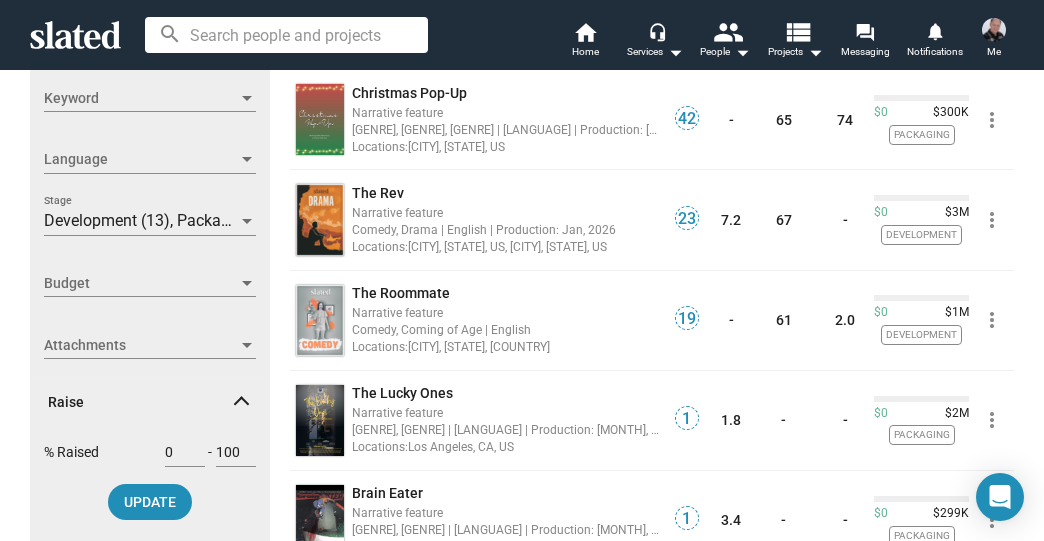 click at bounding box center [247, 221] 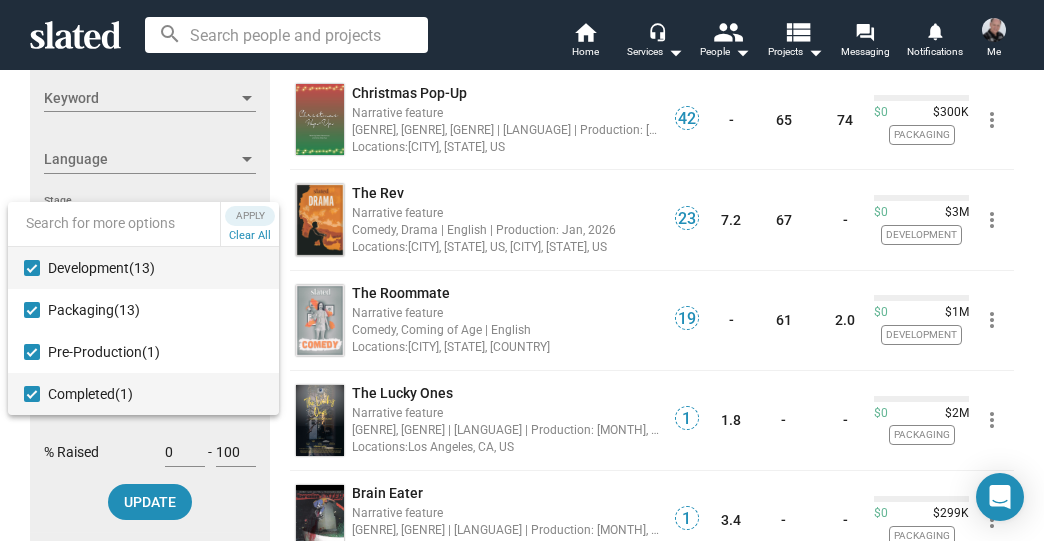 click at bounding box center (32, 394) 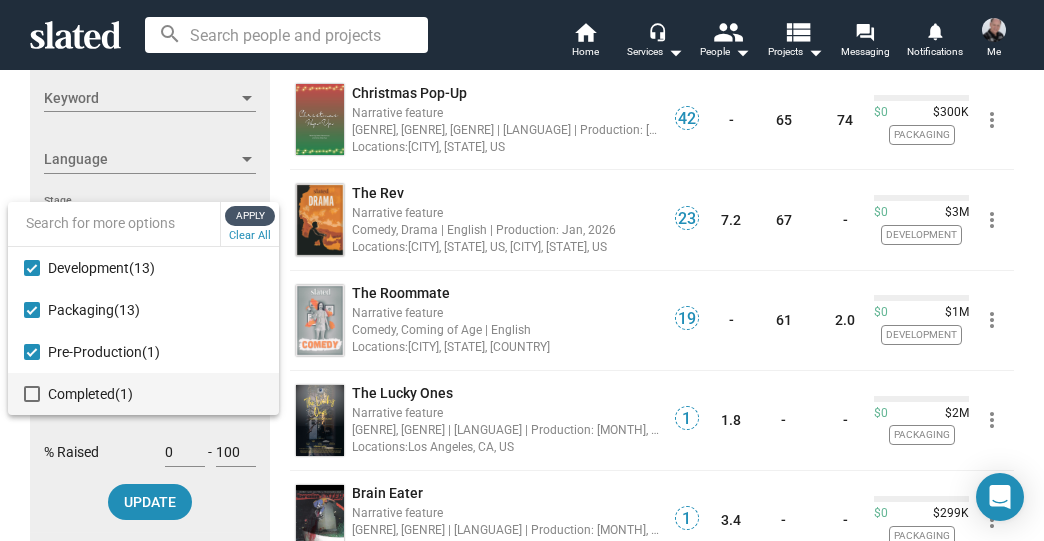click on "Apply" at bounding box center (250, 216) 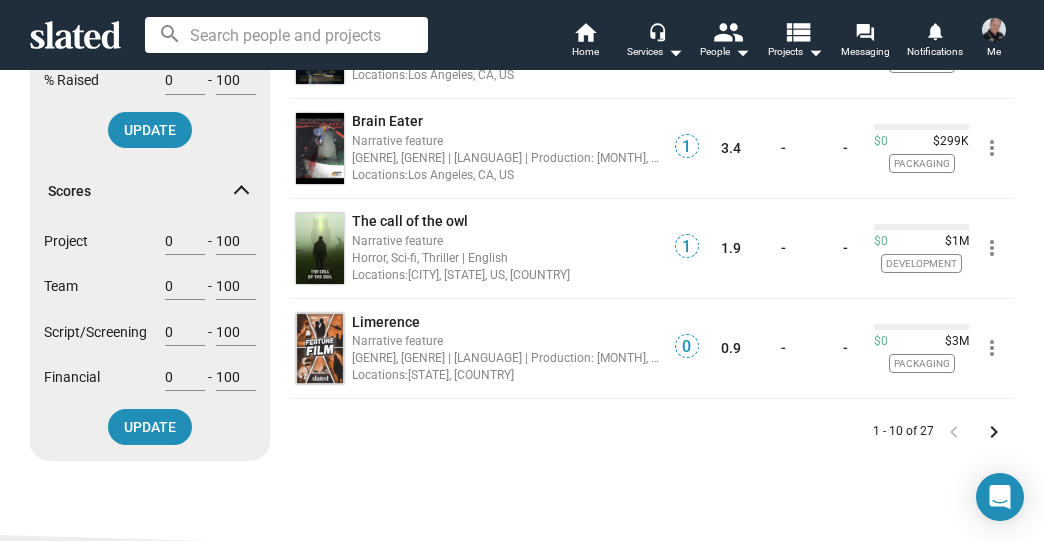 scroll, scrollTop: 960, scrollLeft: 0, axis: vertical 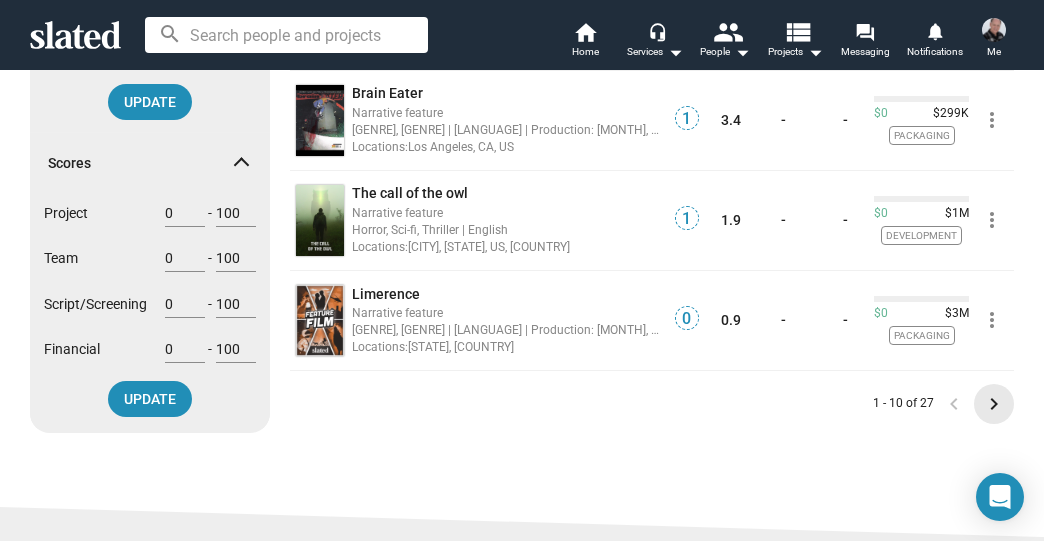 click on "keyboard_arrow_right" at bounding box center [994, 404] 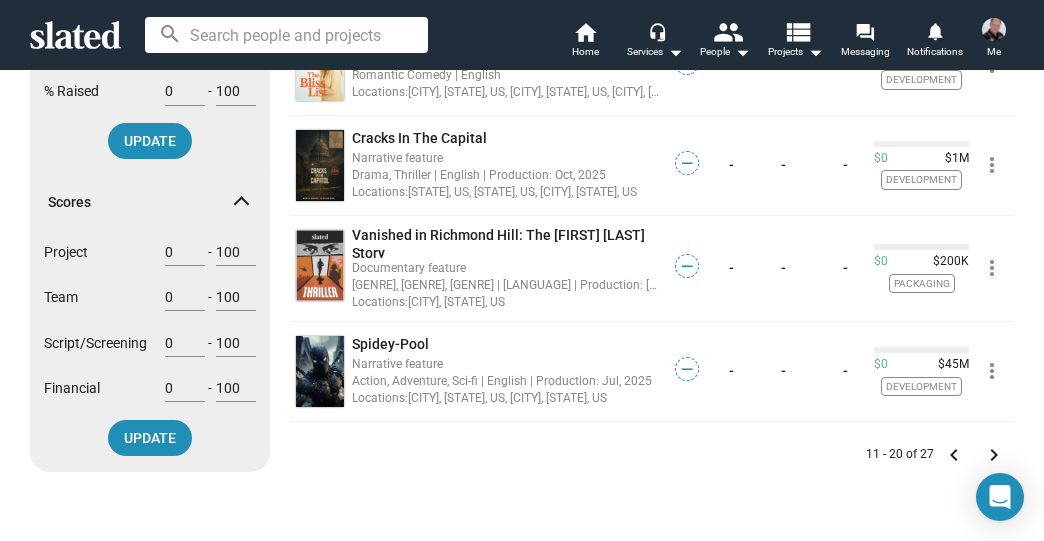 scroll, scrollTop: 960, scrollLeft: 0, axis: vertical 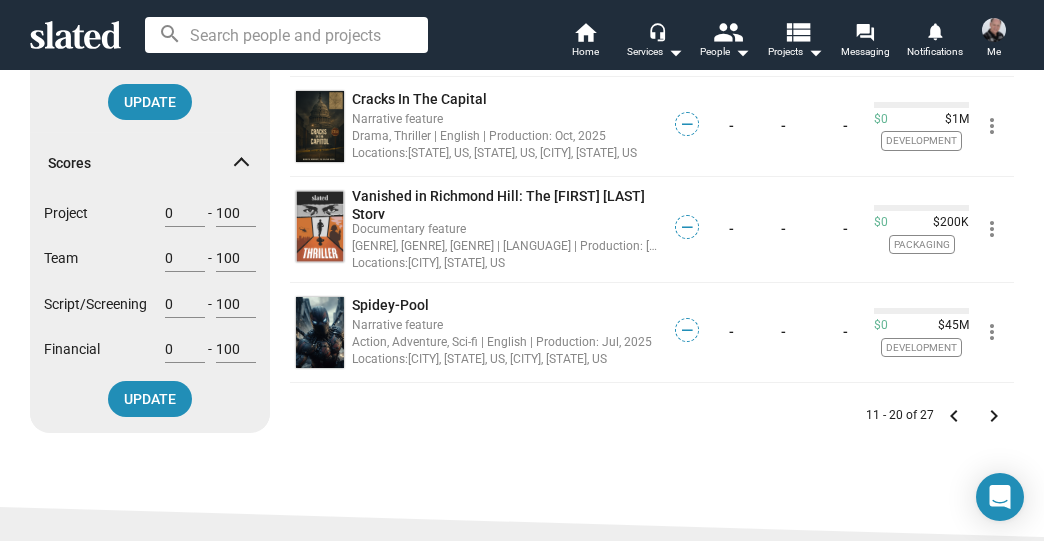 click on "keyboard_arrow_right" at bounding box center [994, 416] 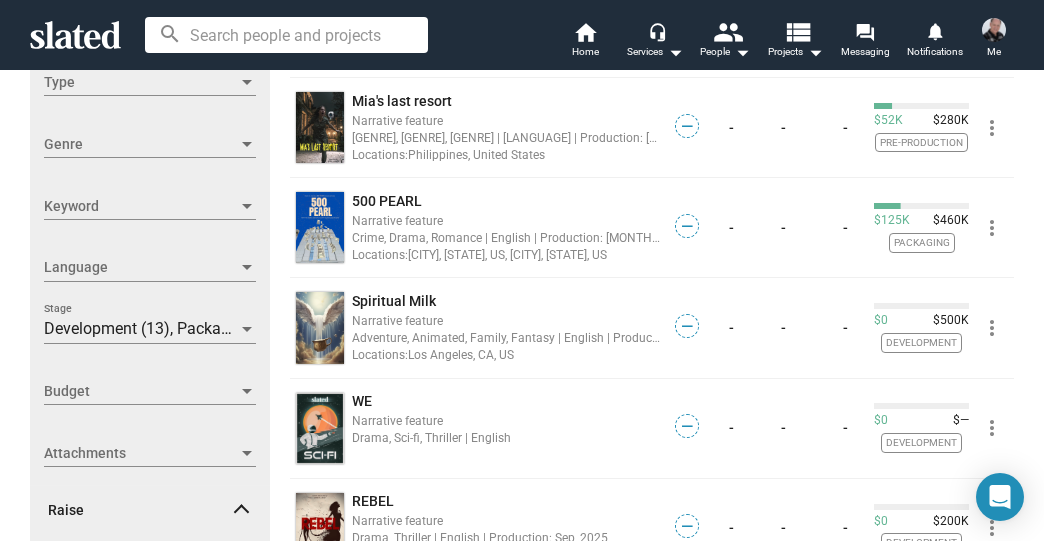scroll, scrollTop: 480, scrollLeft: 0, axis: vertical 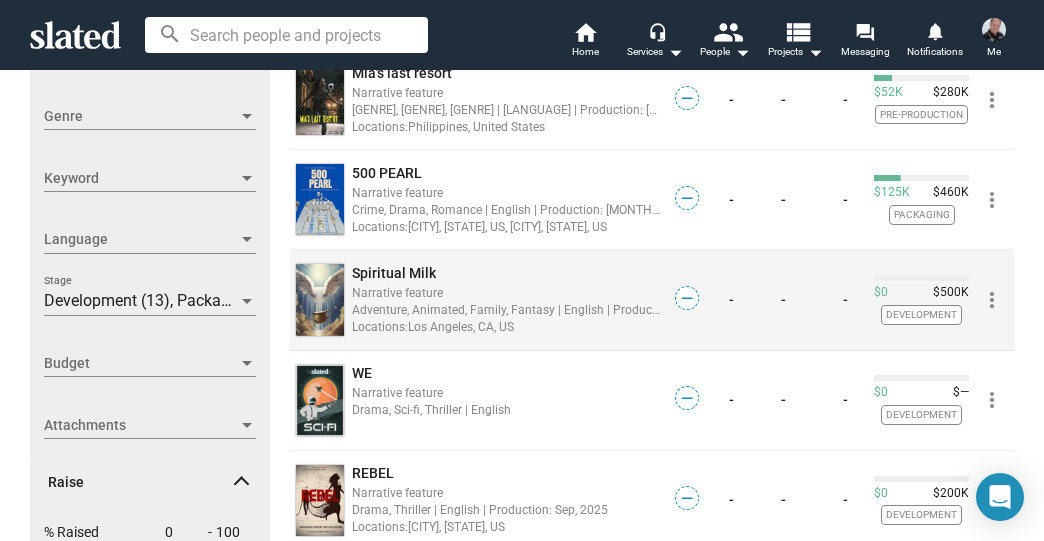 click on "Spiritual Milk" at bounding box center [394, 273] 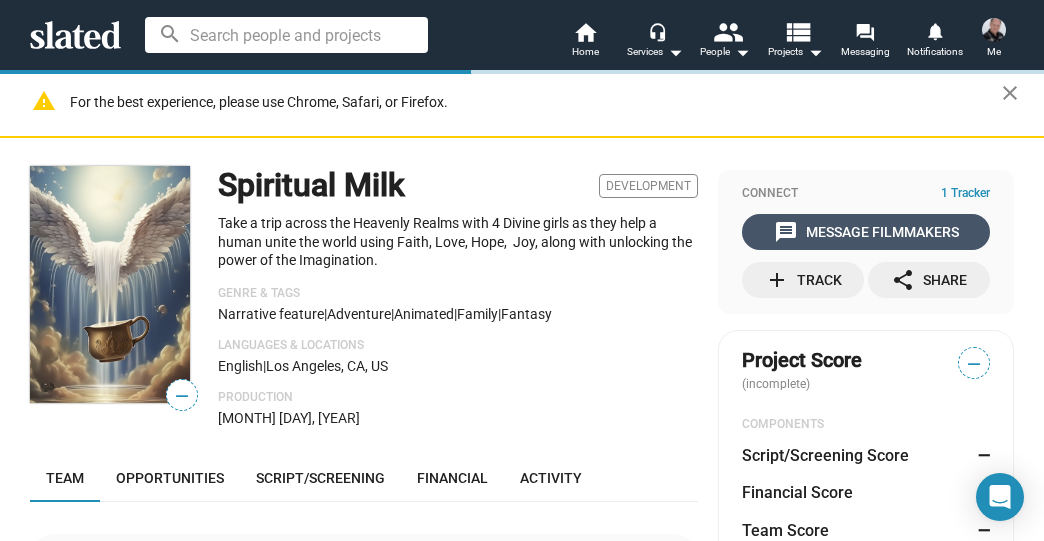 click on "message  Message Filmmakers" at bounding box center [866, 232] 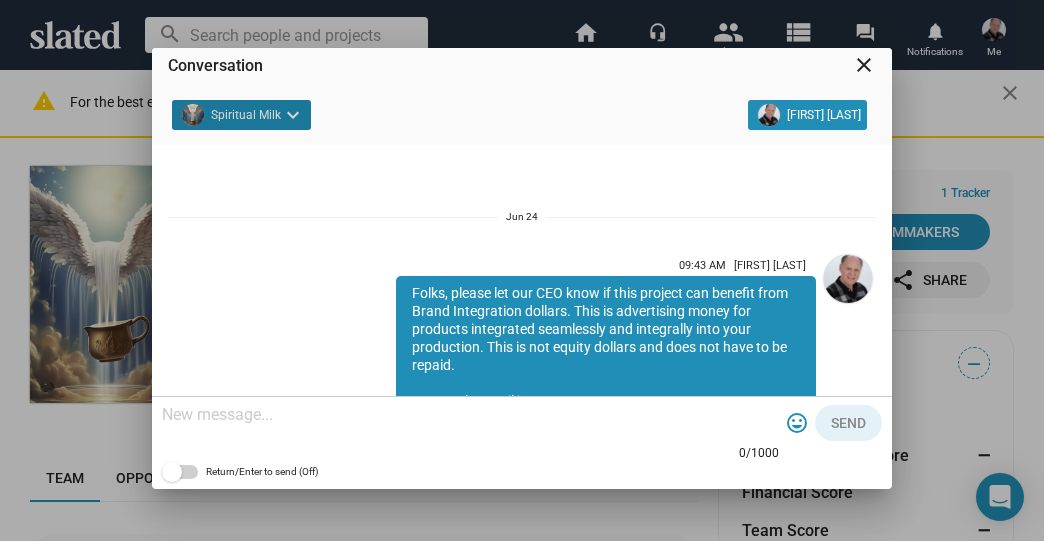 scroll, scrollTop: 452, scrollLeft: 0, axis: vertical 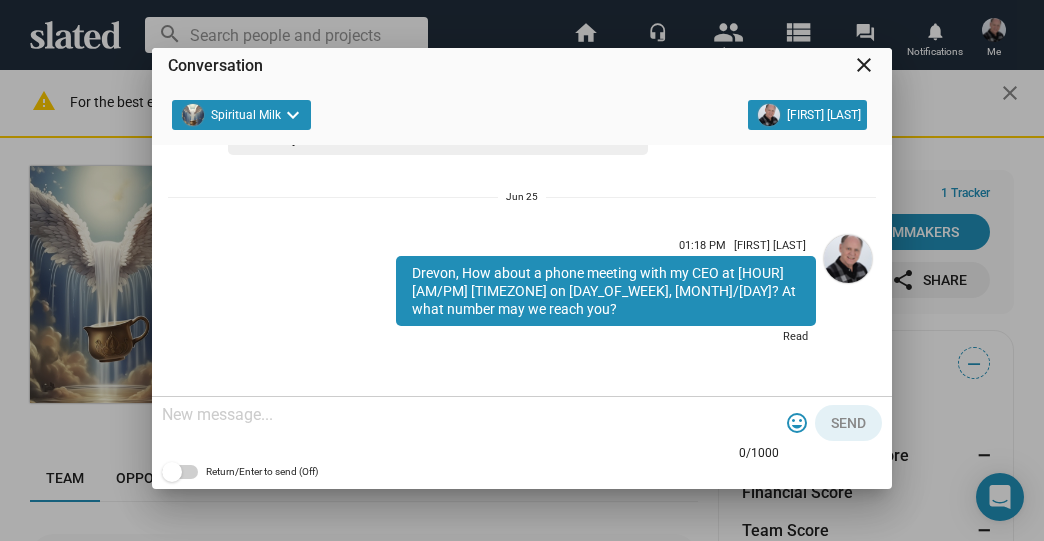 click on "close" at bounding box center [864, 65] 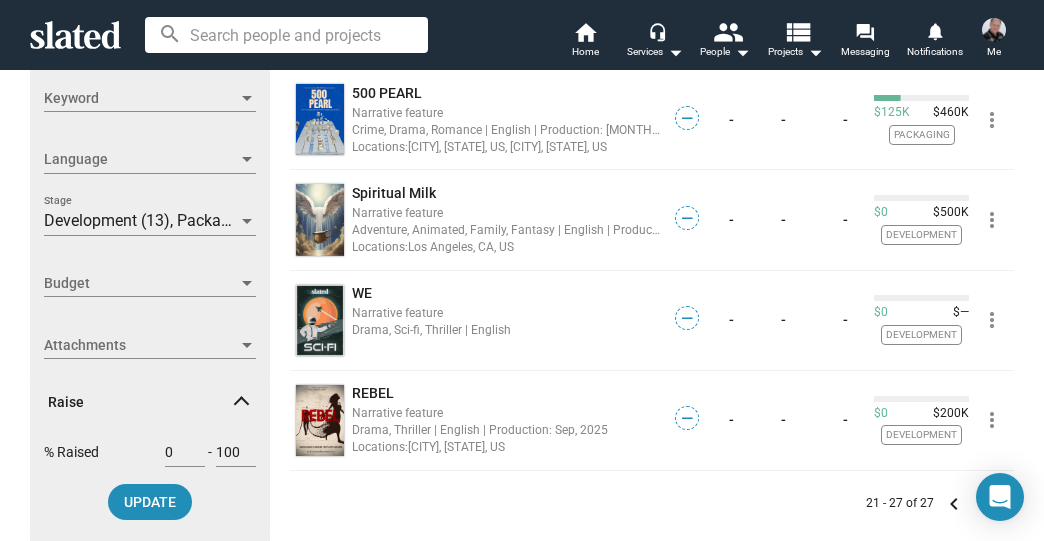 scroll, scrollTop: 640, scrollLeft: 0, axis: vertical 